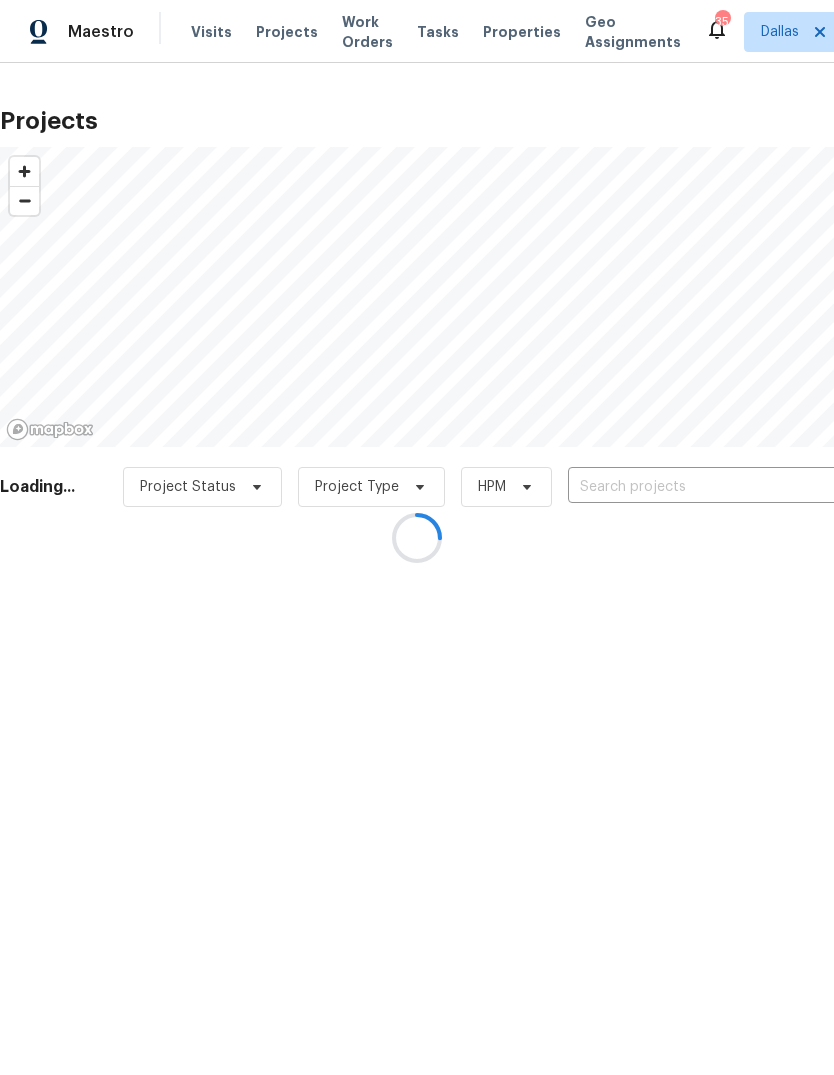 scroll, scrollTop: 0, scrollLeft: 0, axis: both 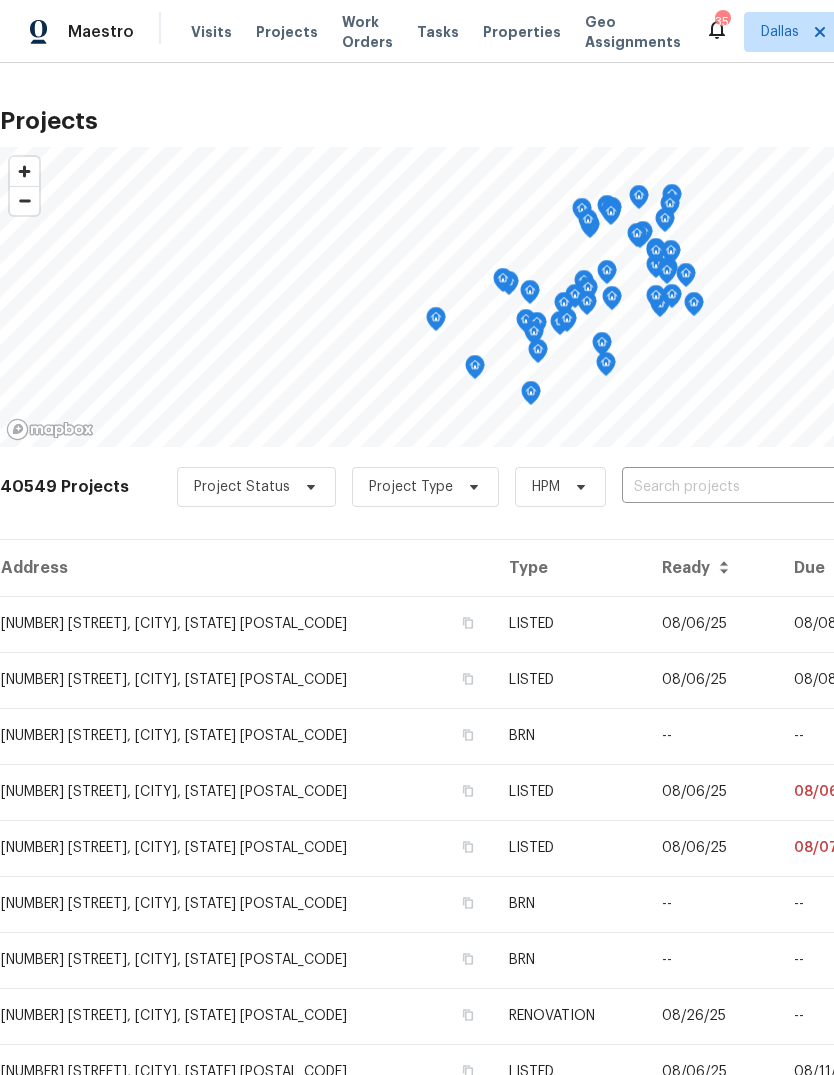 click at bounding box center [736, 487] 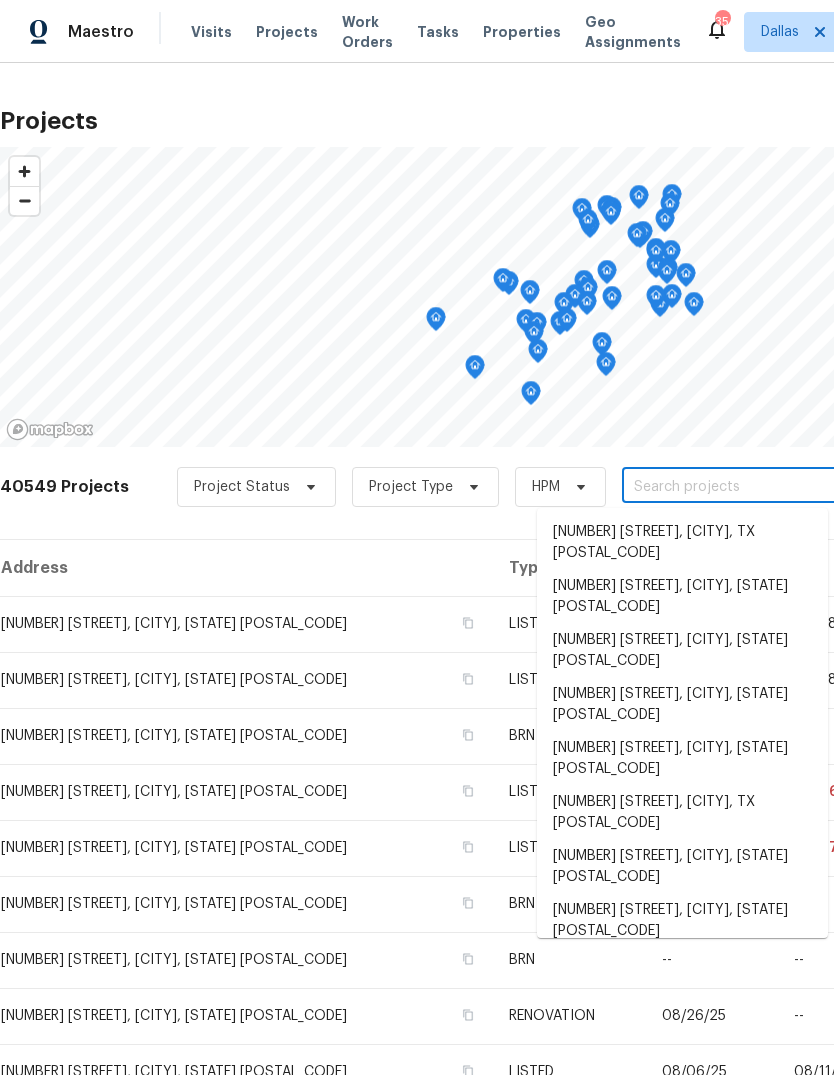 click at bounding box center [736, 487] 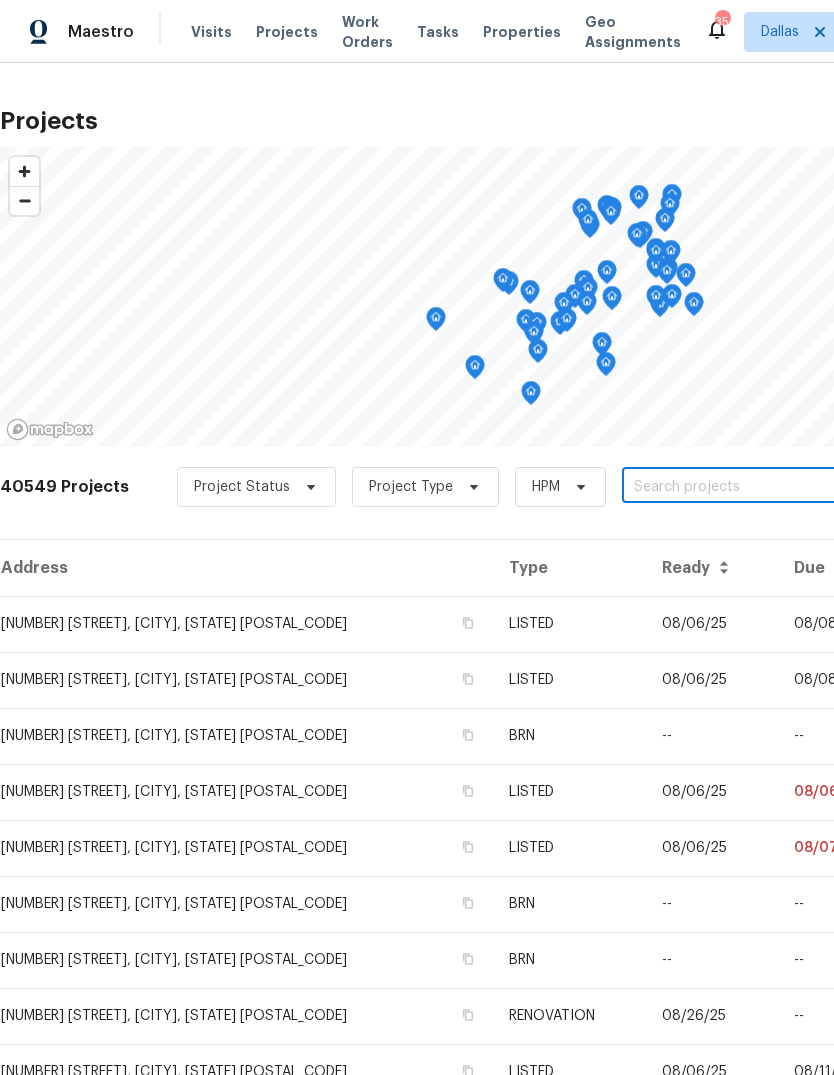 paste on "[NUMBER] [STREET], [CITY], [STATE] [POSTAL_CODE]" 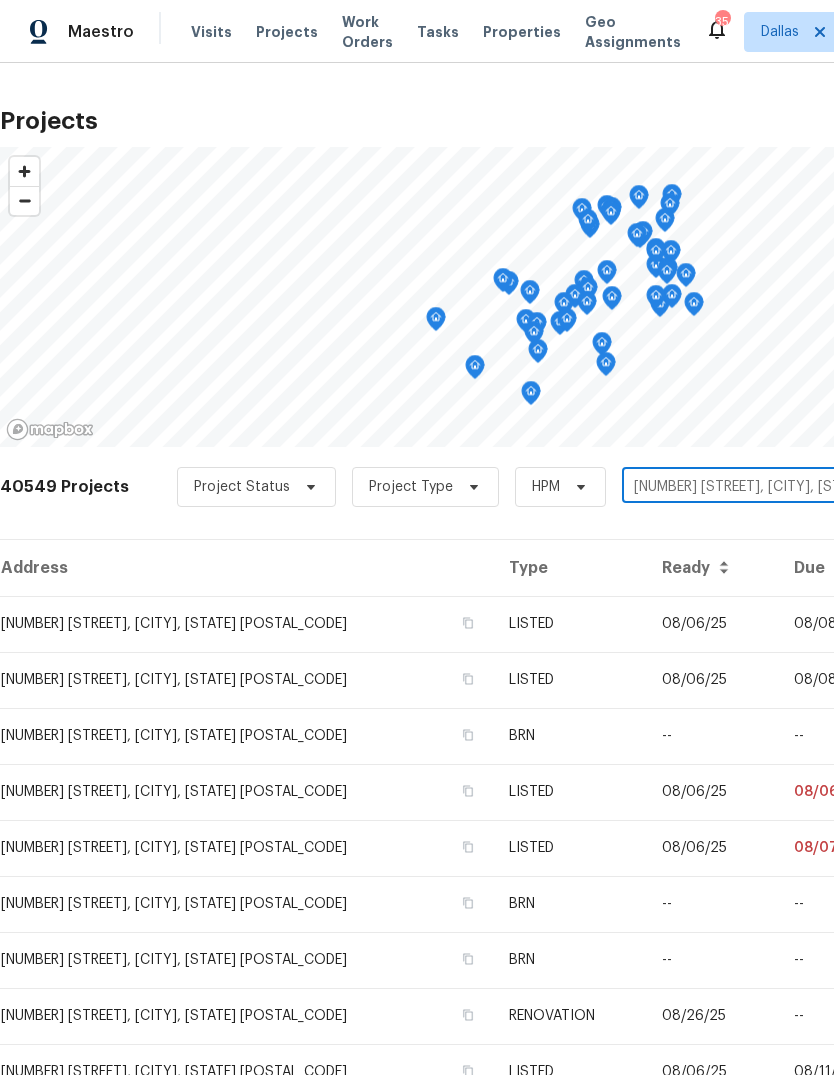 scroll, scrollTop: 0, scrollLeft: 296, axis: horizontal 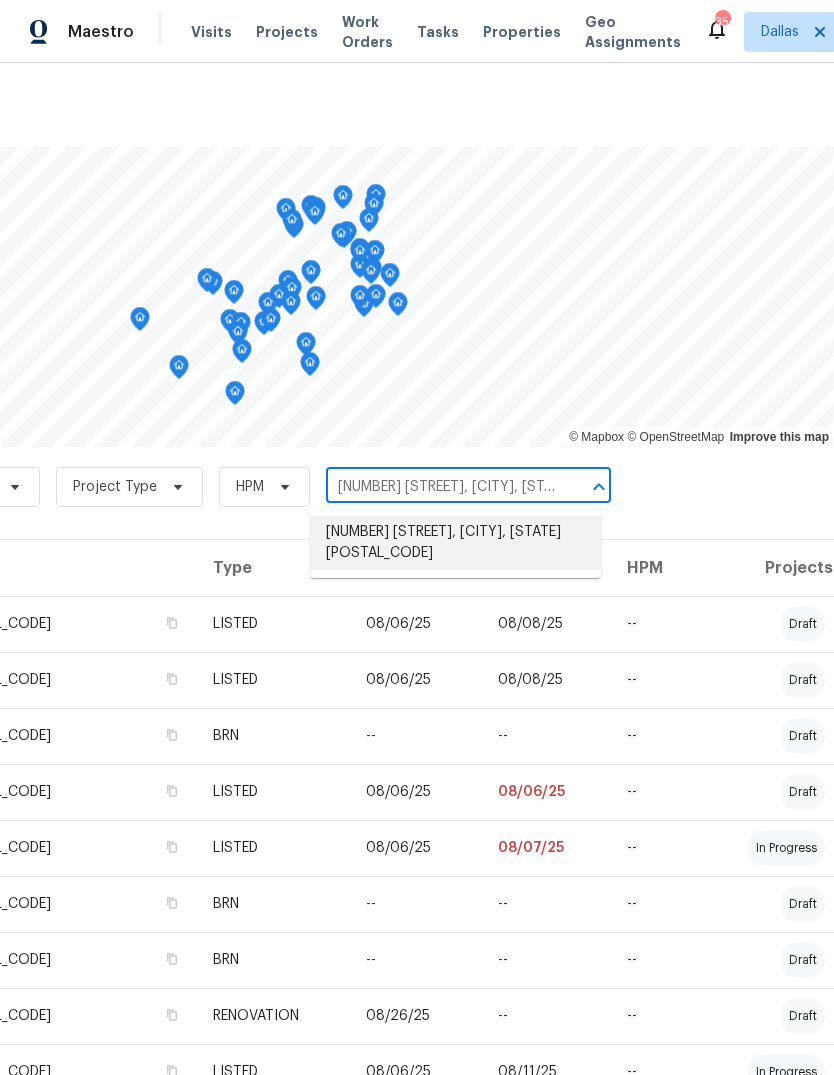 click on "[NUMBER] [STREET], [CITY], [STATE] [POSTAL_CODE]" at bounding box center [455, 543] 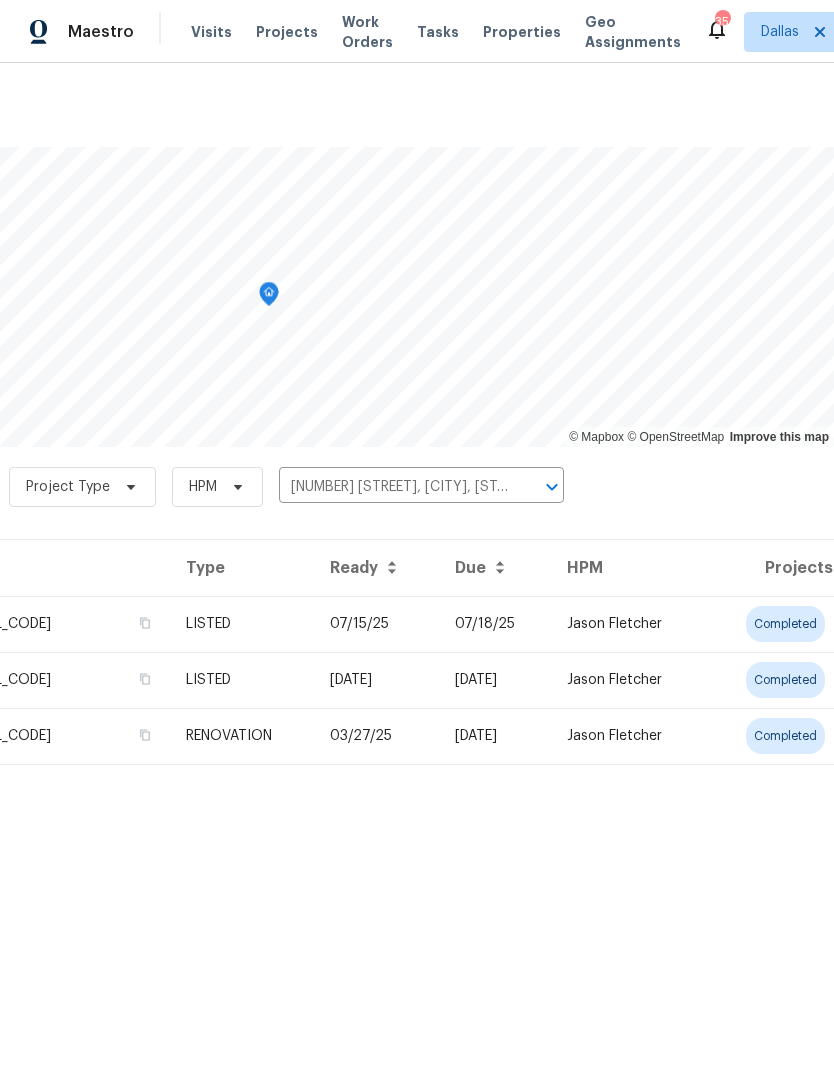 click on "07/18/25" at bounding box center (495, 624) 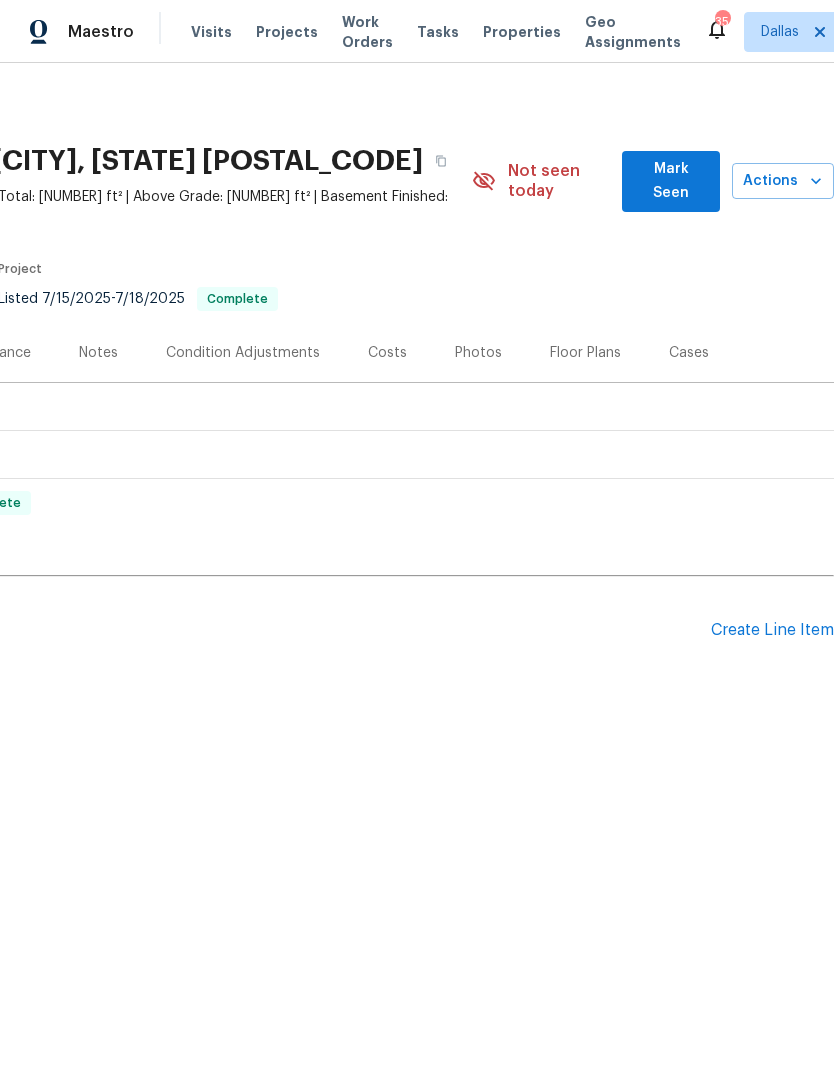scroll, scrollTop: 0, scrollLeft: 296, axis: horizontal 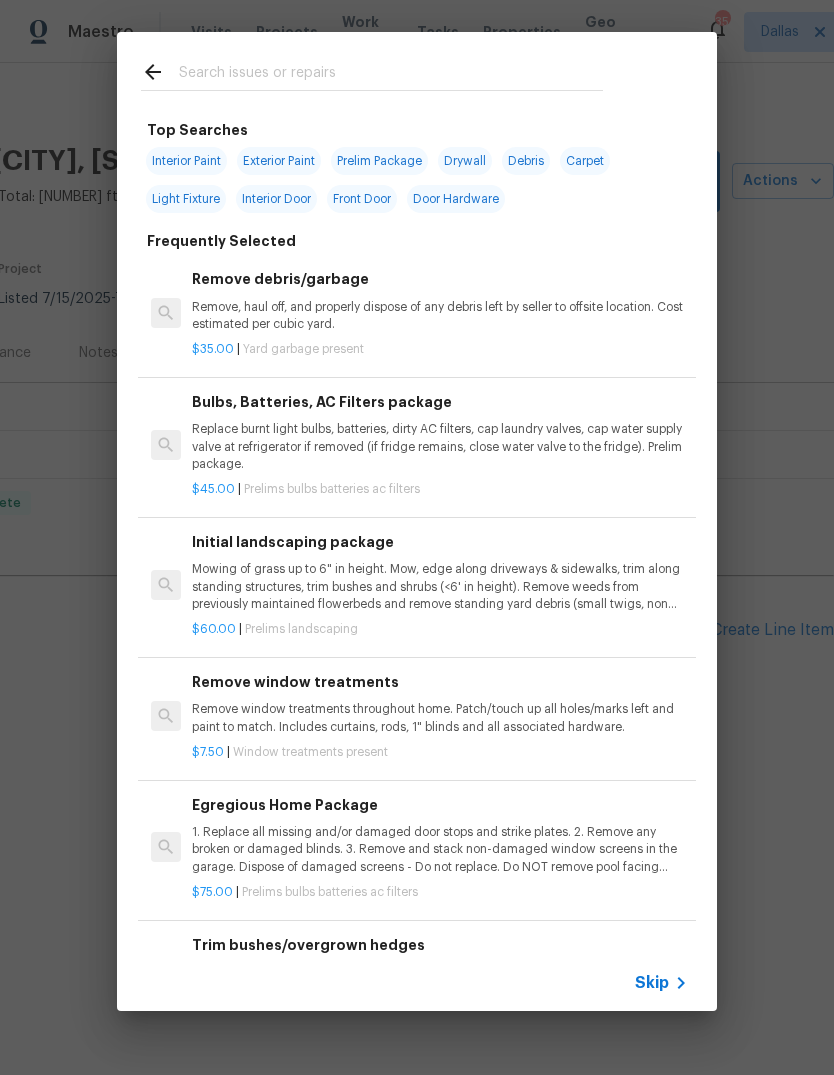 click on "Skip" at bounding box center [417, 983] 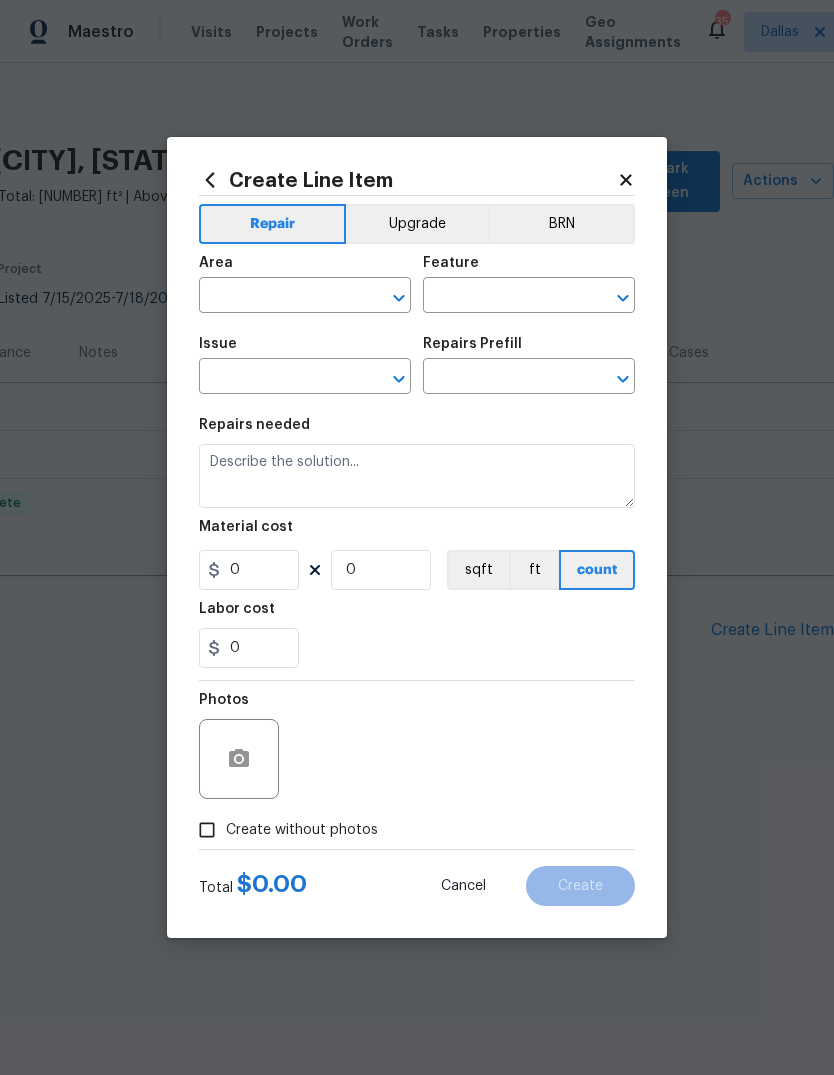 click at bounding box center (277, 297) 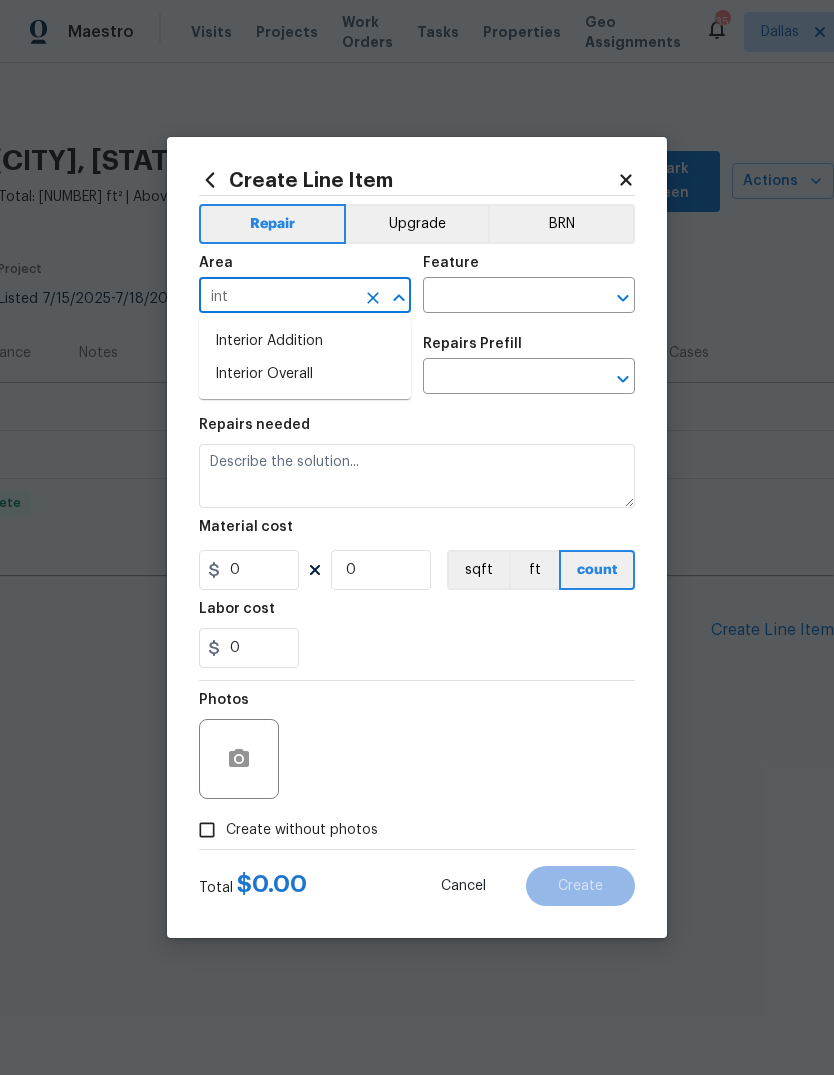 click on "Interior Overall" at bounding box center (305, 374) 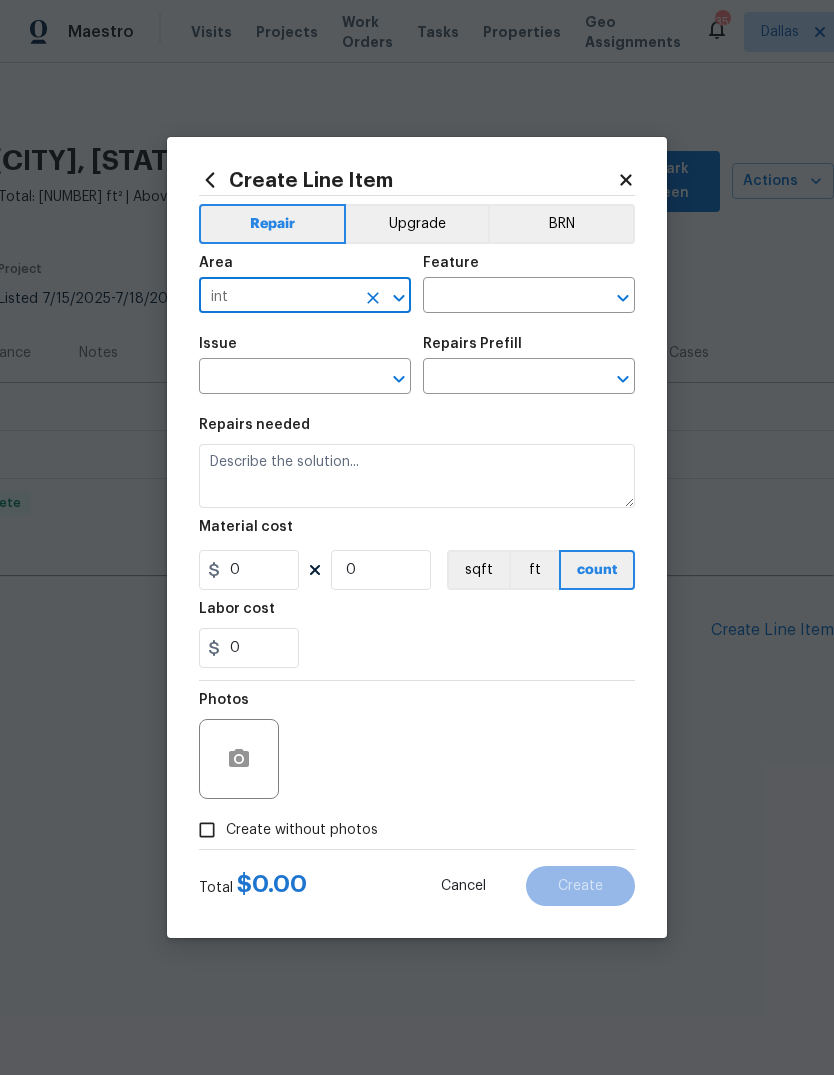 type on "Interior Overall" 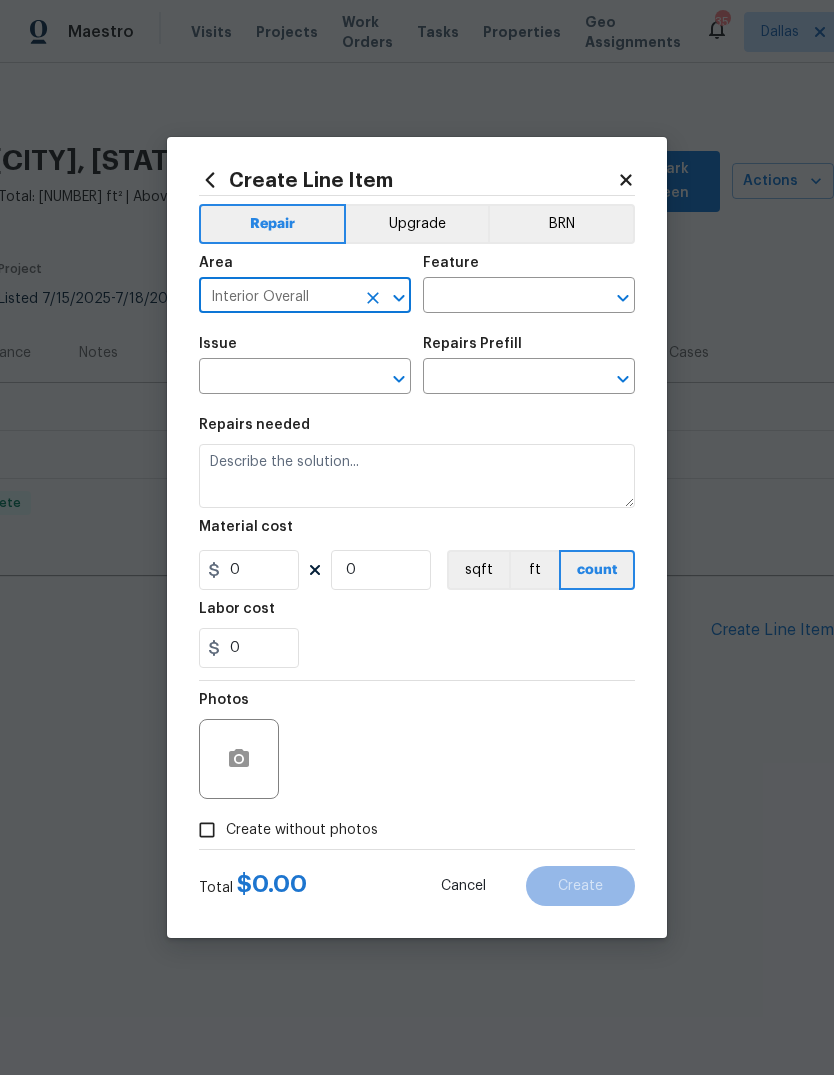 click at bounding box center (501, 297) 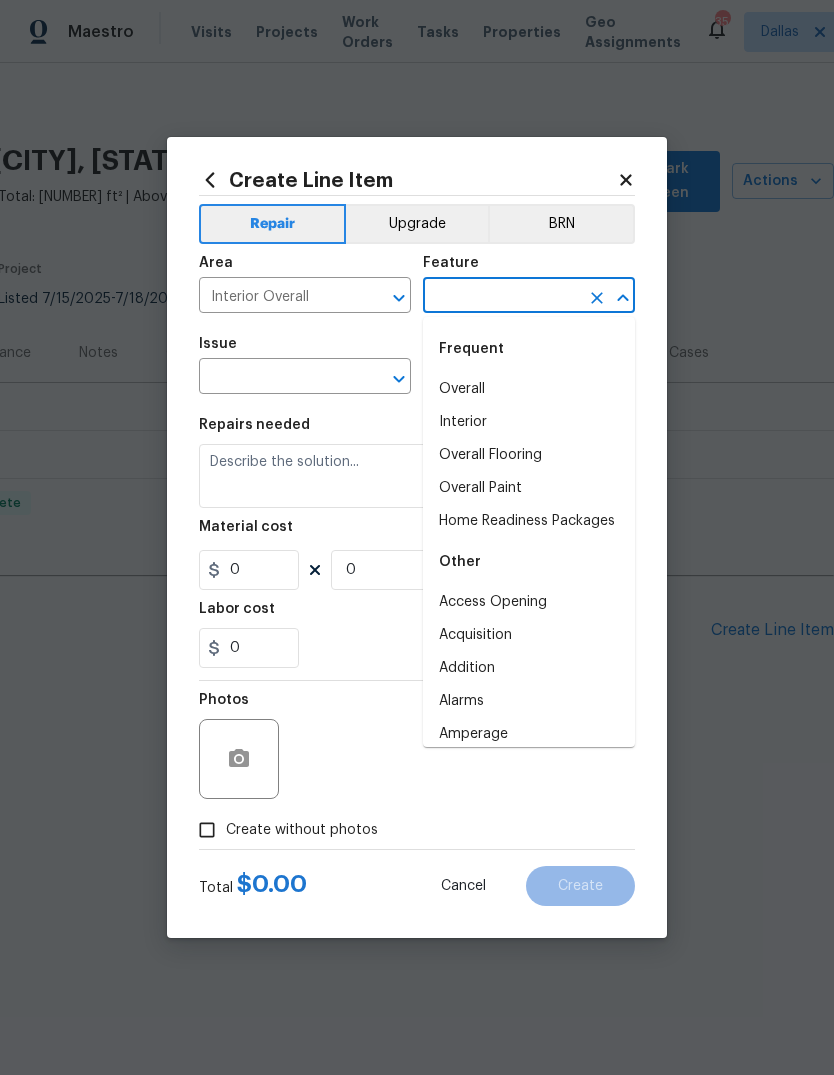 click on "Overall Flooring" at bounding box center (529, 455) 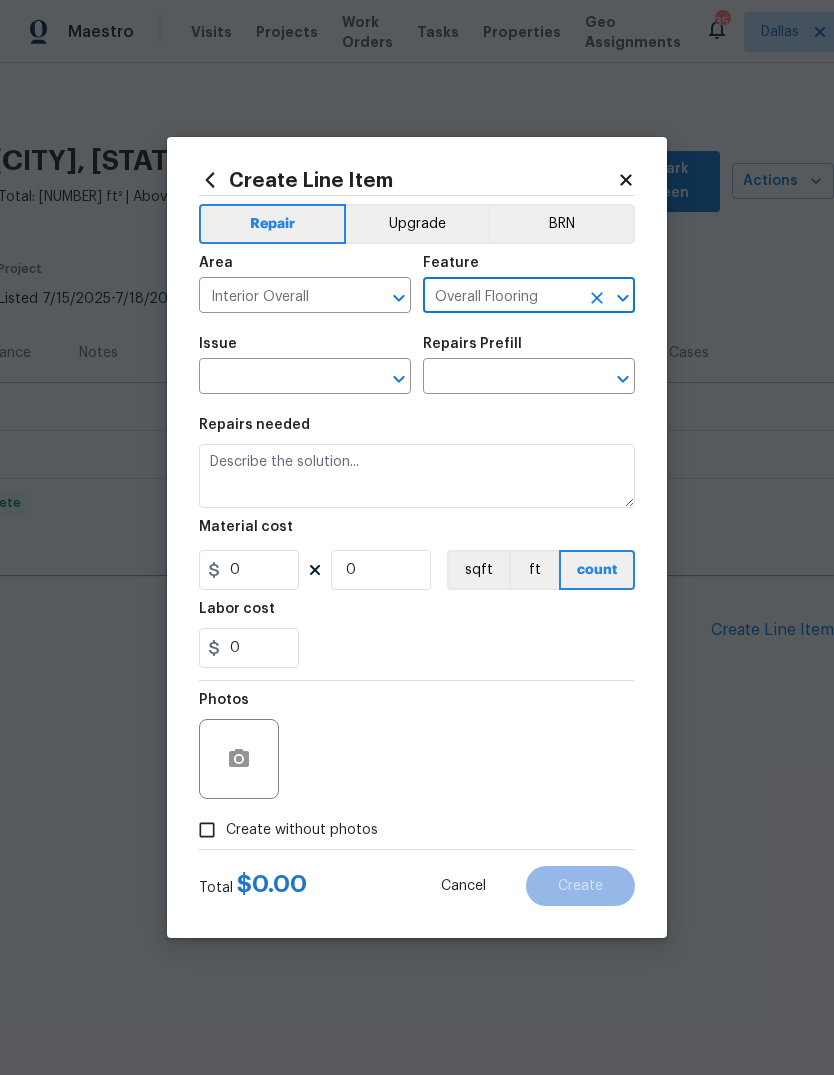 click at bounding box center (277, 378) 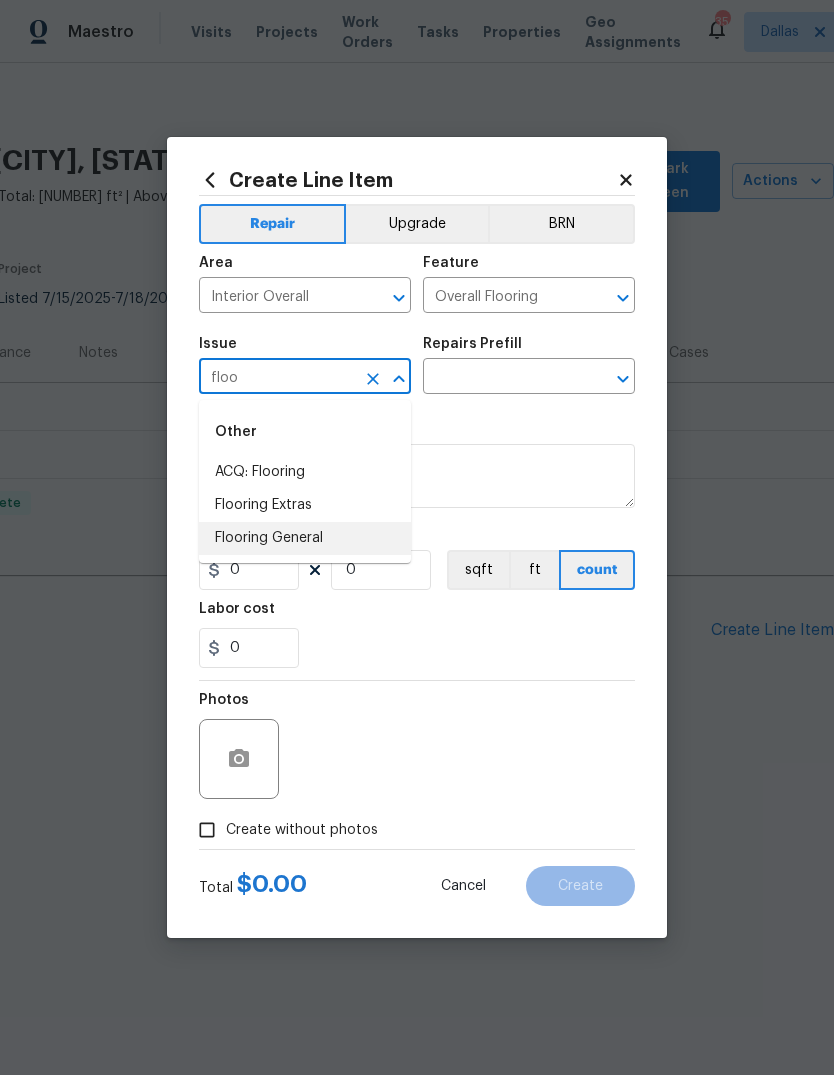 click on "Flooring General" at bounding box center (305, 538) 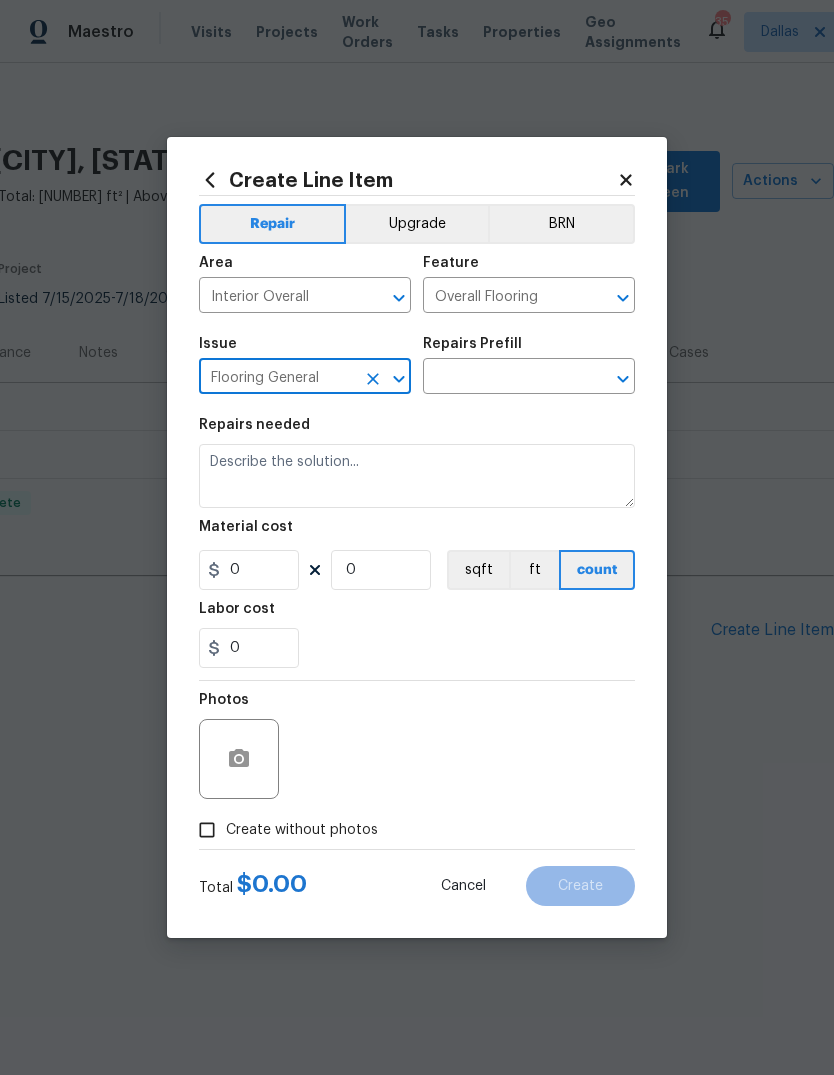 click at bounding box center [501, 378] 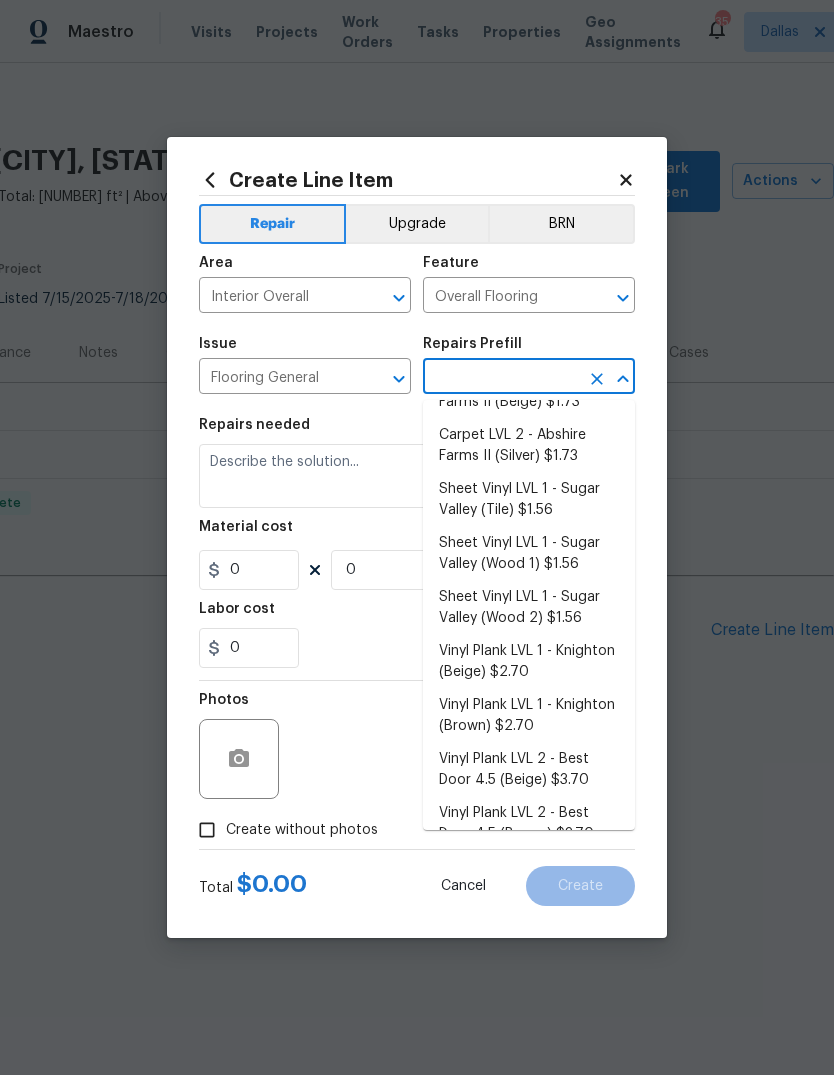 scroll, scrollTop: 150, scrollLeft: 0, axis: vertical 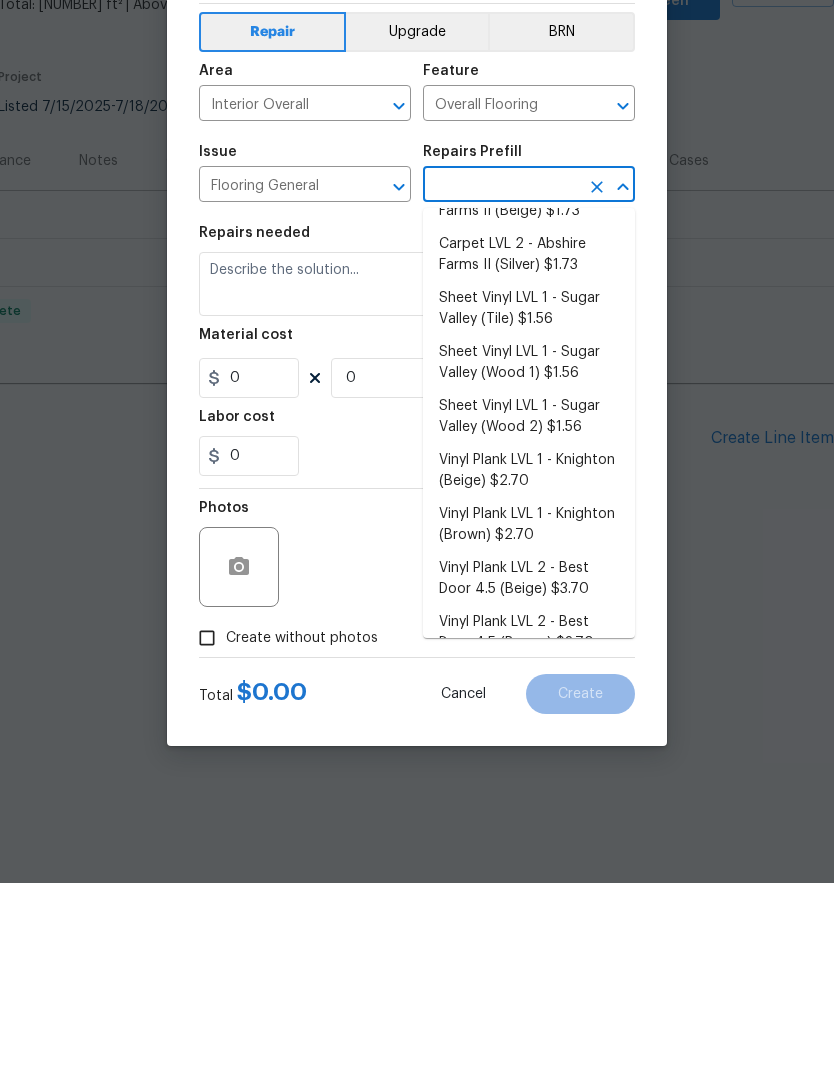 click on "Vinyl Plank LVL 1 - Knighton (Brown) $2.70" at bounding box center [529, 717] 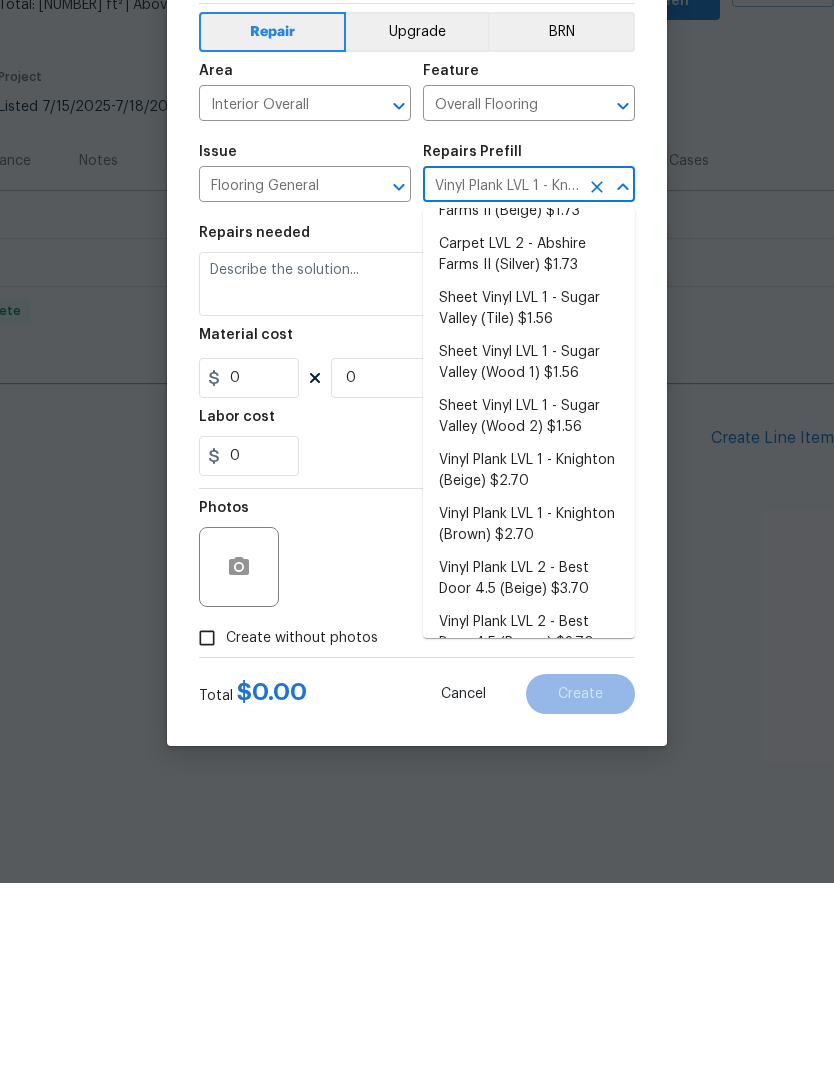 type 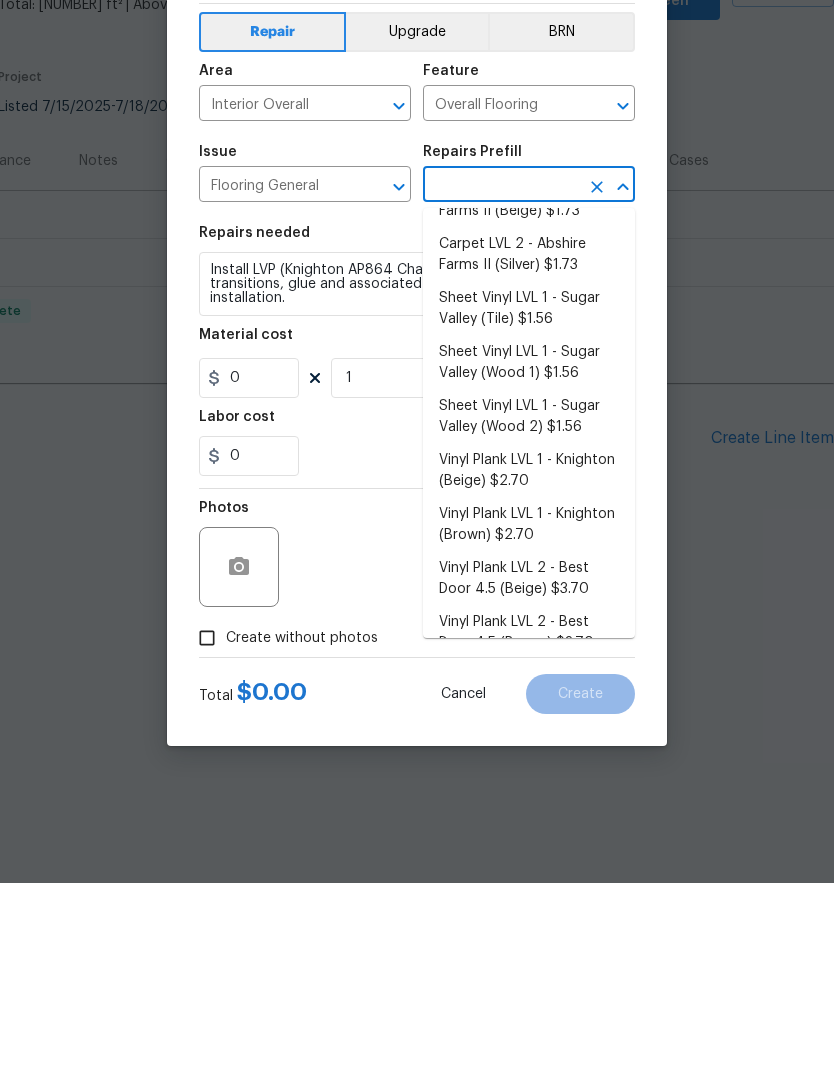 type on "Vinyl Plank LVL 1 - Knighton (Brown) $2.70" 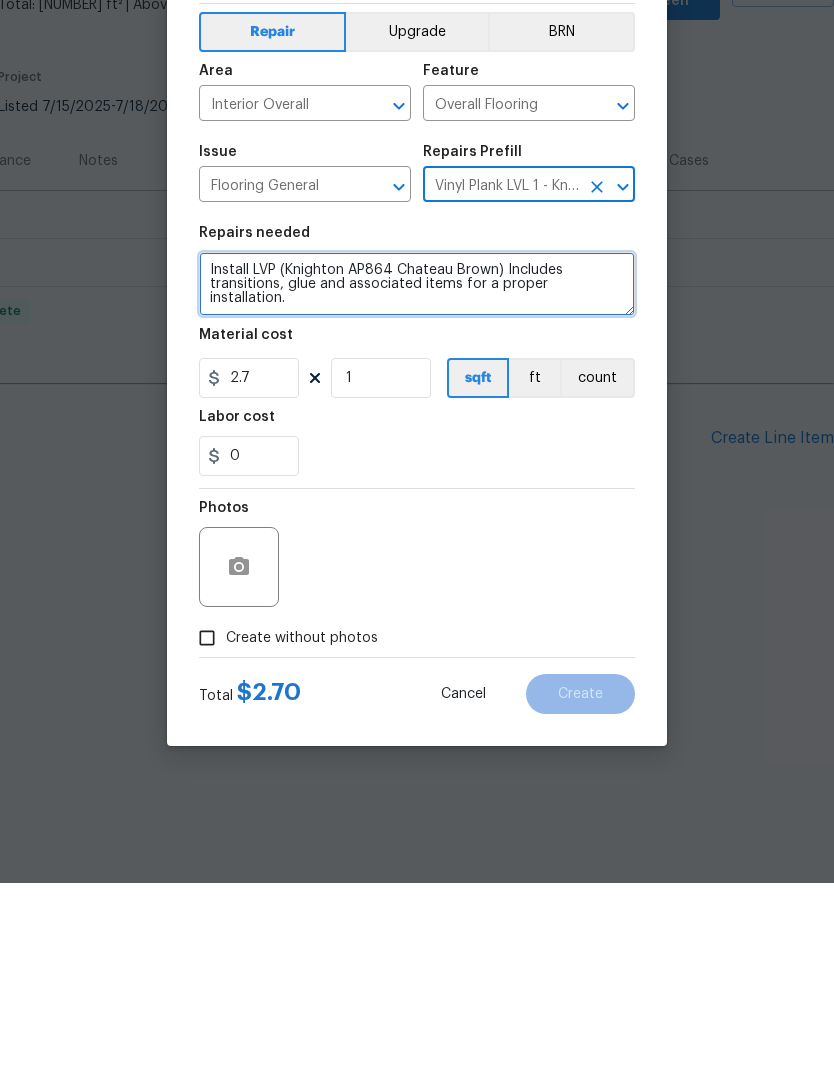 click on "Install LVP (Knighton AP864 Chateau Brown) Includes transitions, glue and associated items for a proper installation." at bounding box center [417, 476] 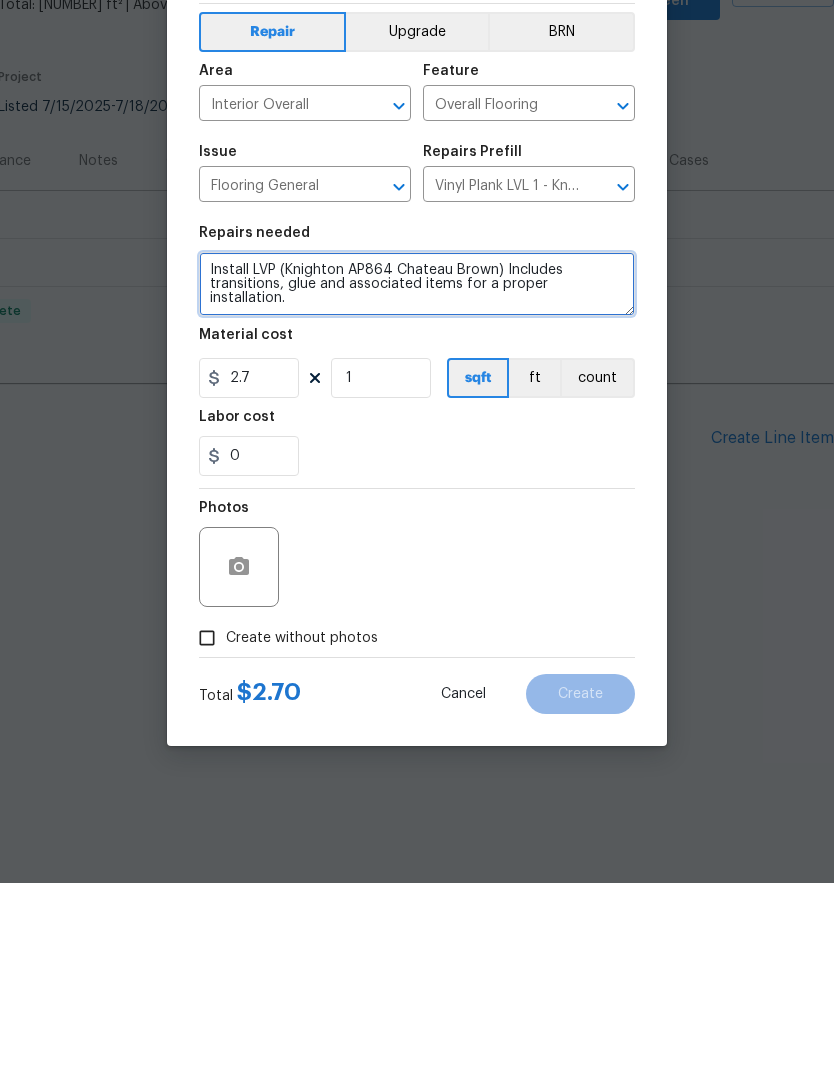 scroll, scrollTop: 4, scrollLeft: 0, axis: vertical 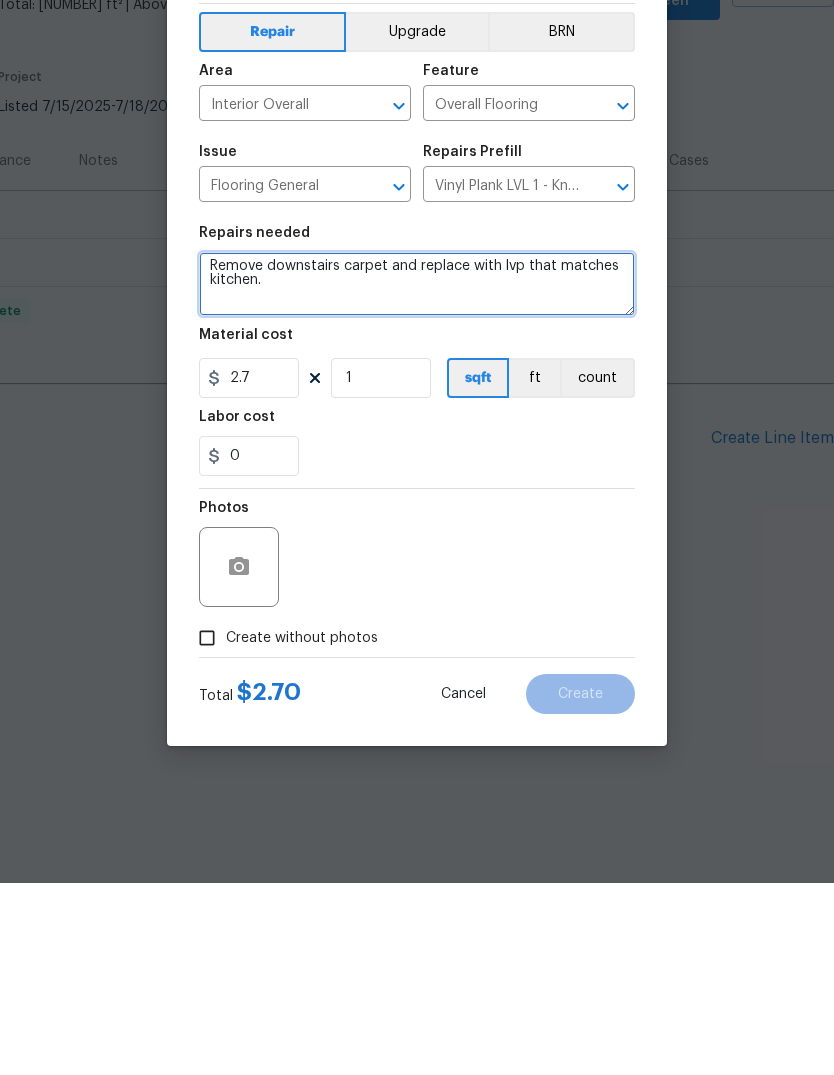 type on "Remove downstairs carpet and replace with lvp that matches kitchen.
Install LVP ([PRODUCT_NAME]) Includes transitions, glue and associated items for a proper installation." 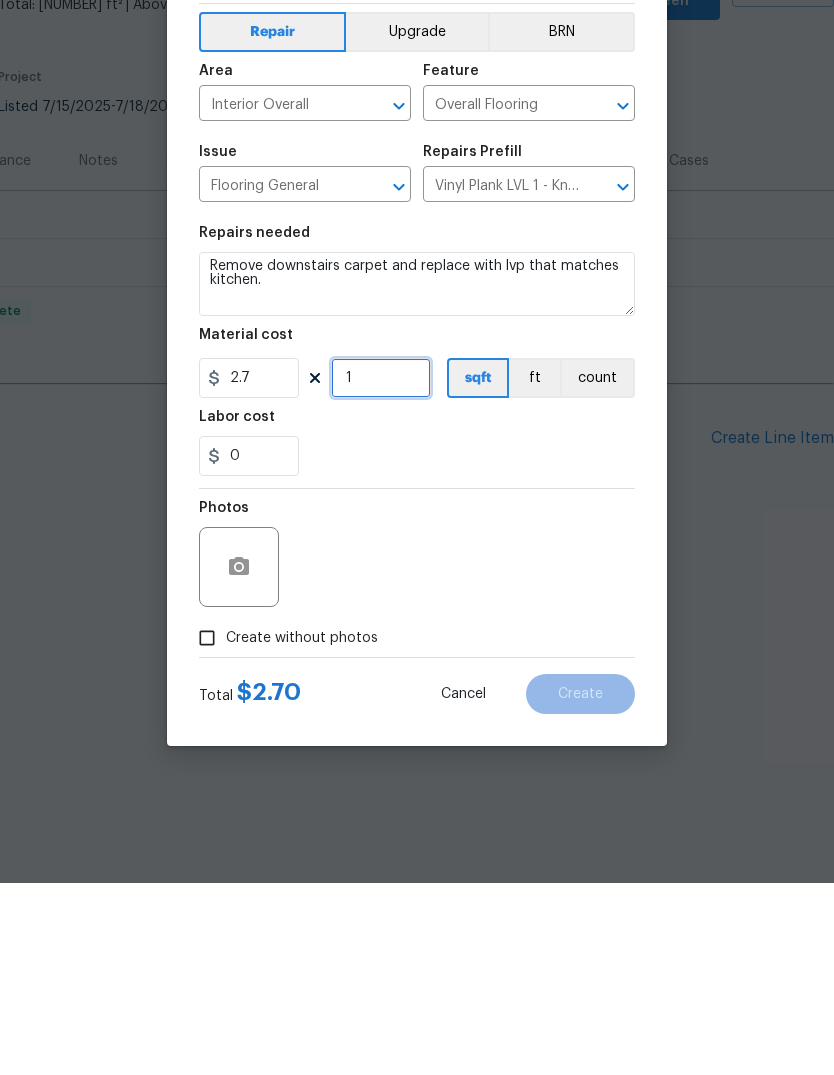 click on "1" at bounding box center (381, 570) 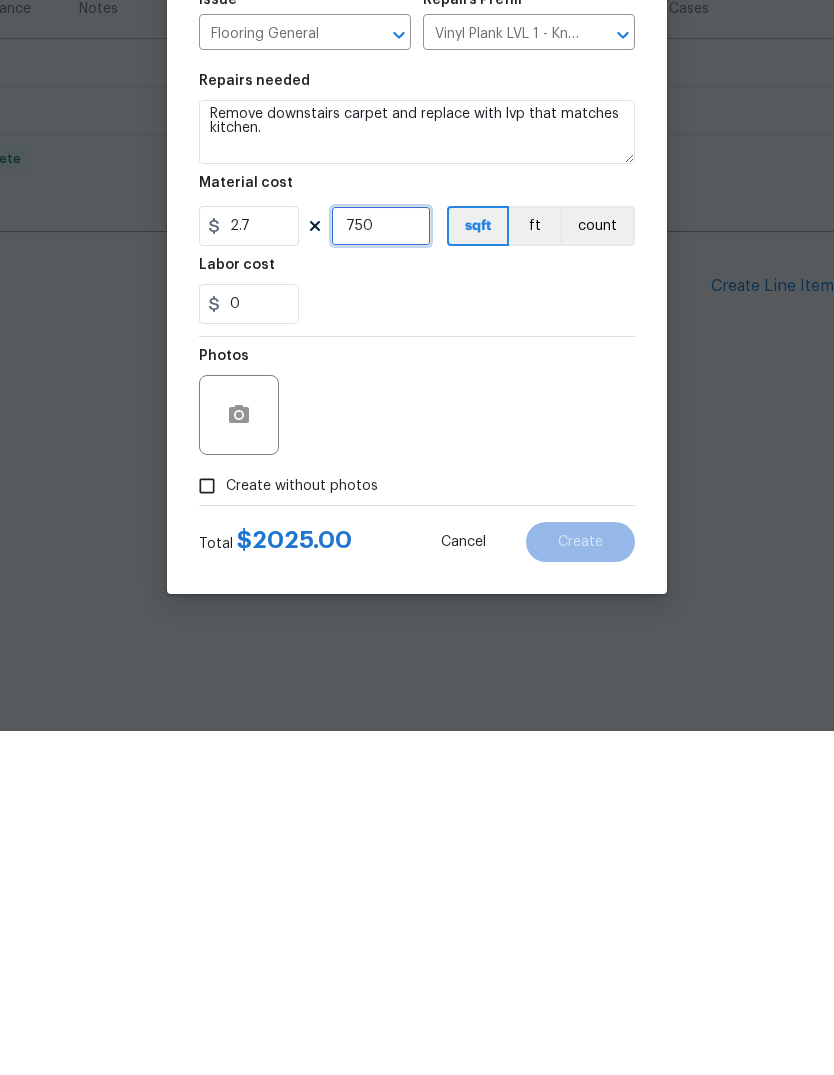 type on "750" 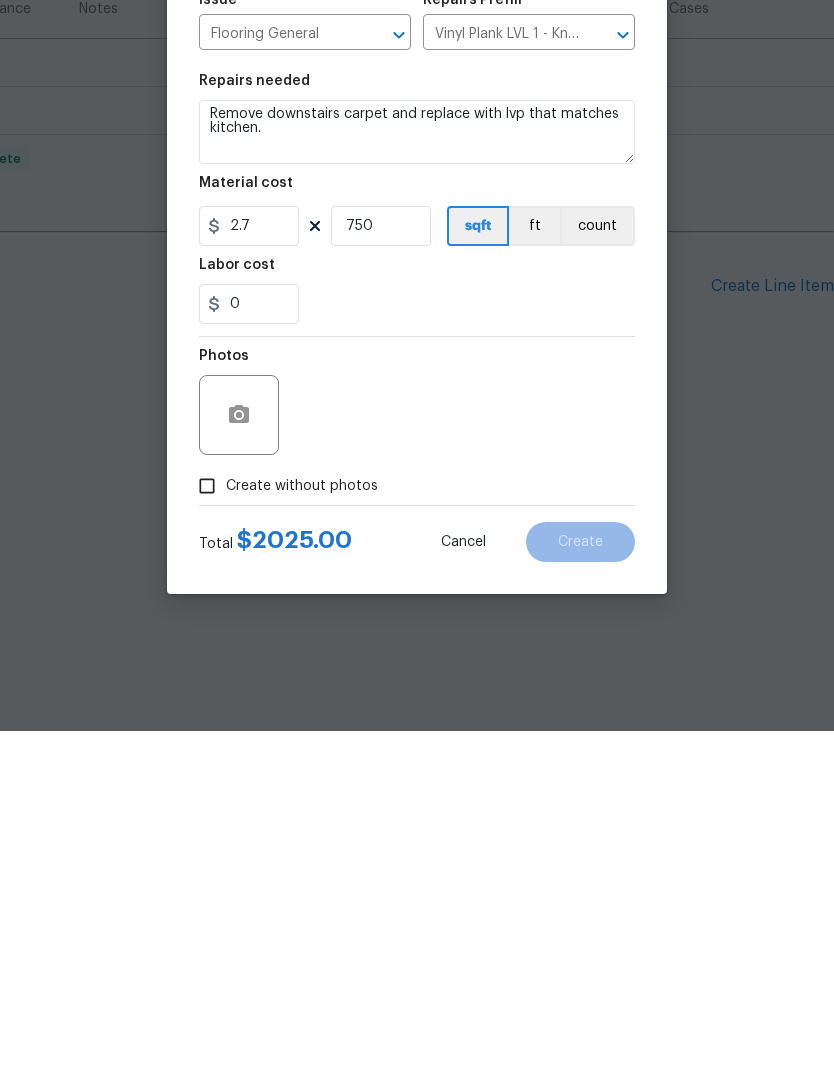 click on "Create without photos" at bounding box center (302, 830) 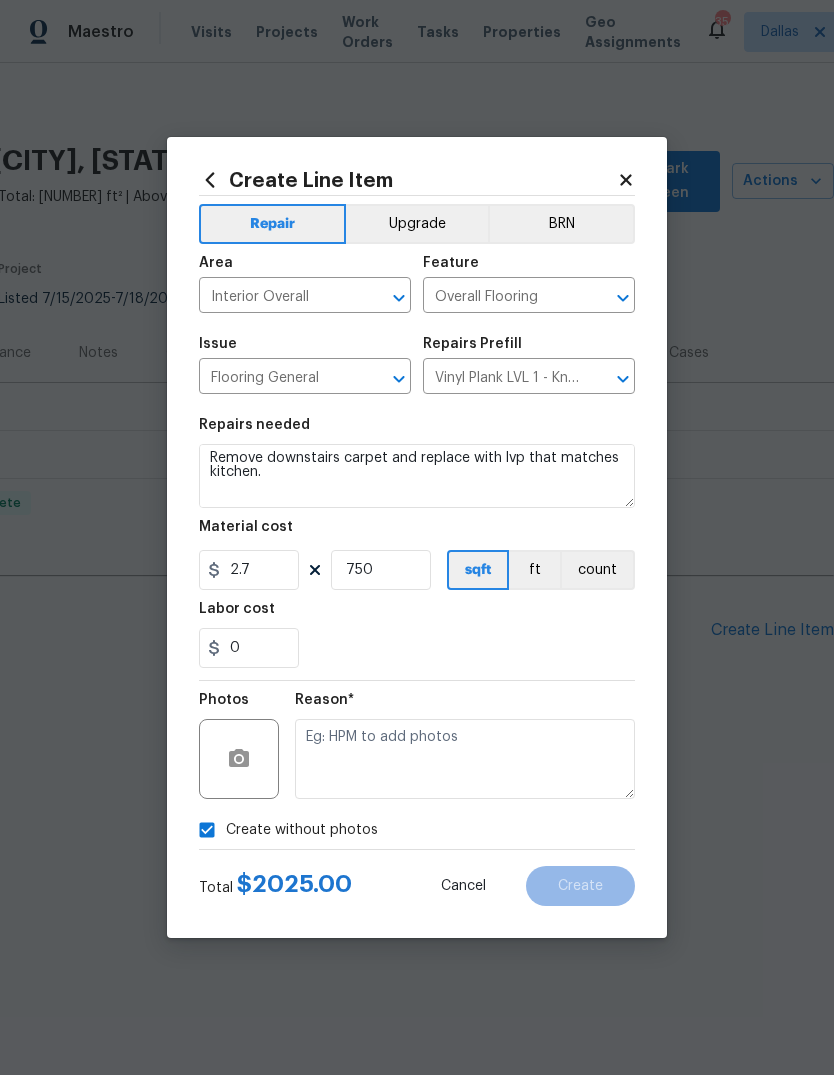 click on "Upgrade" at bounding box center (417, 224) 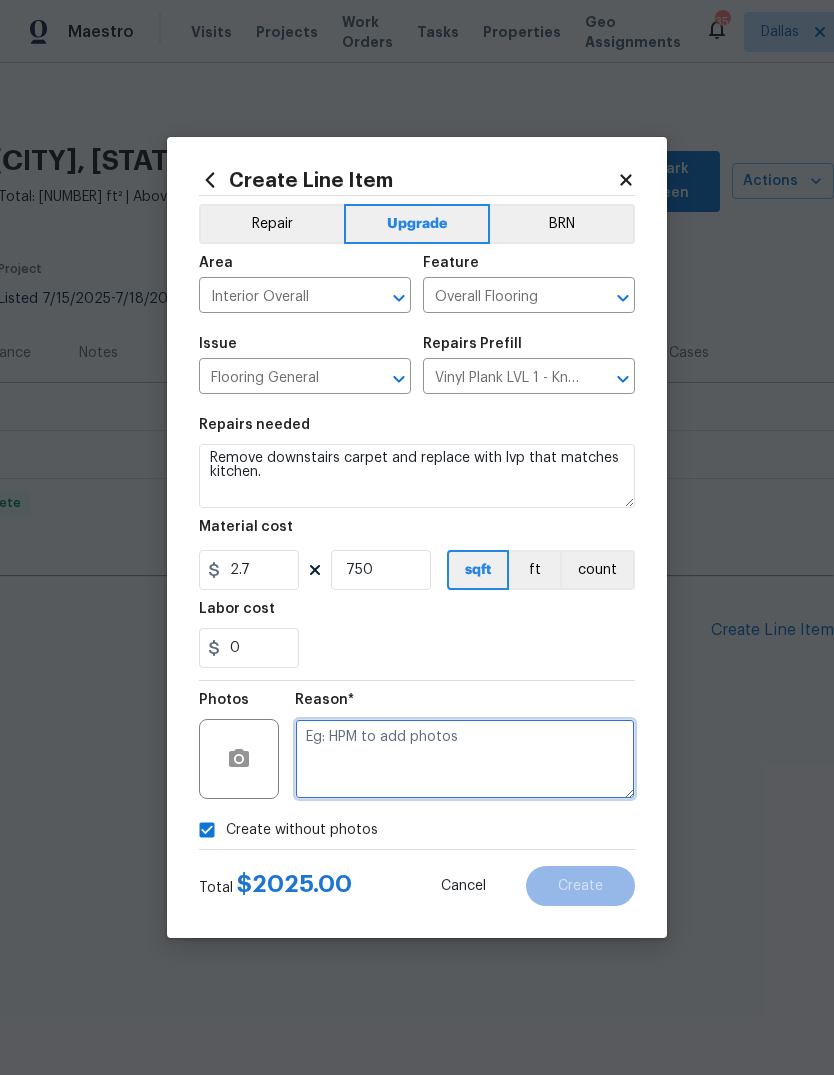 click at bounding box center (465, 759) 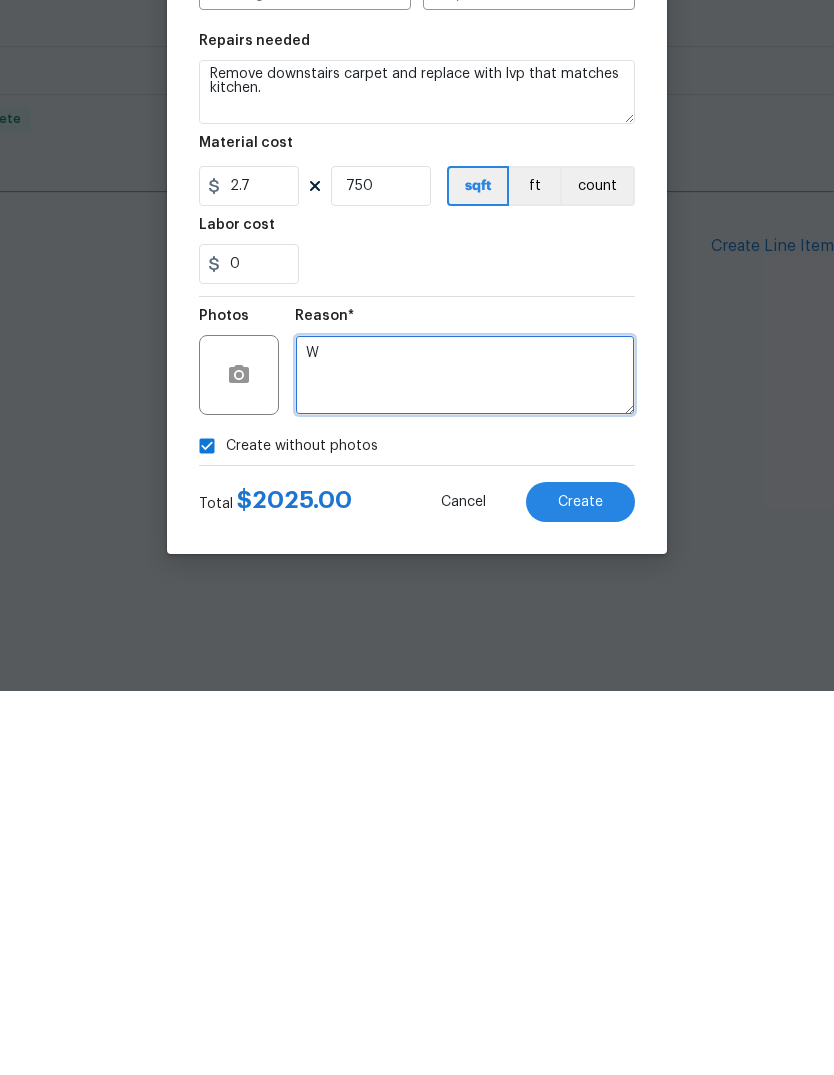 type on "W" 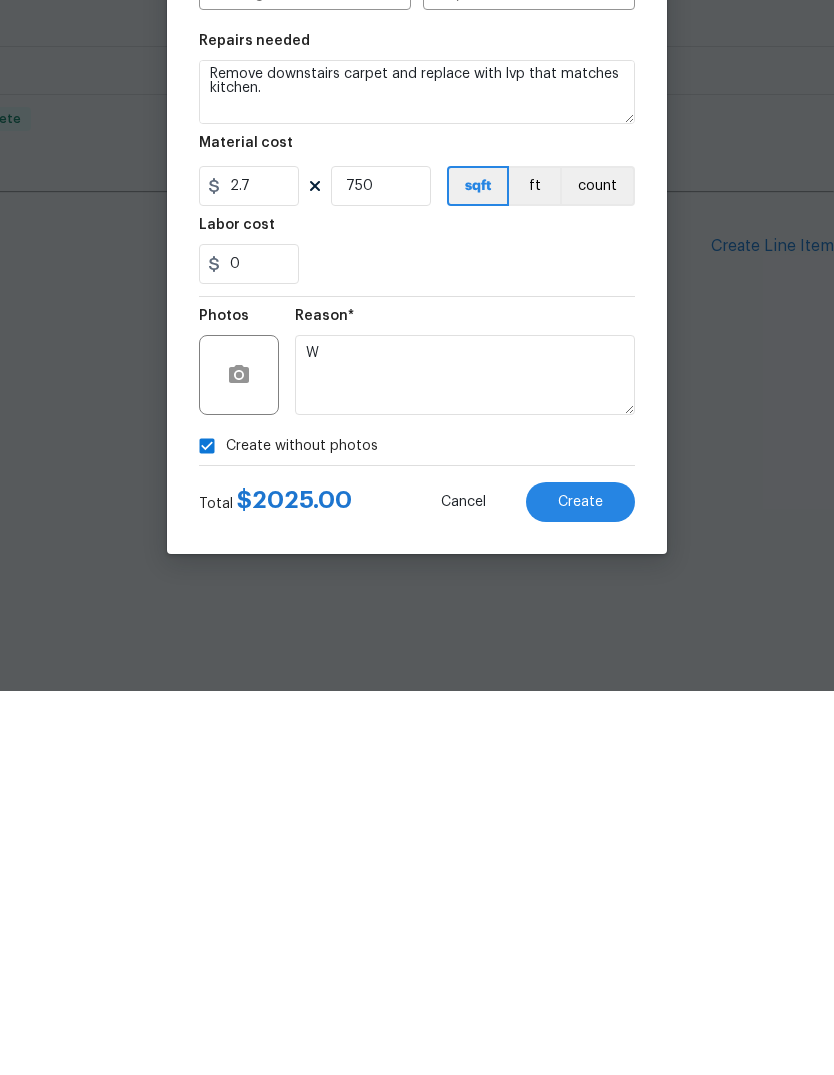 click on "Create" at bounding box center (580, 886) 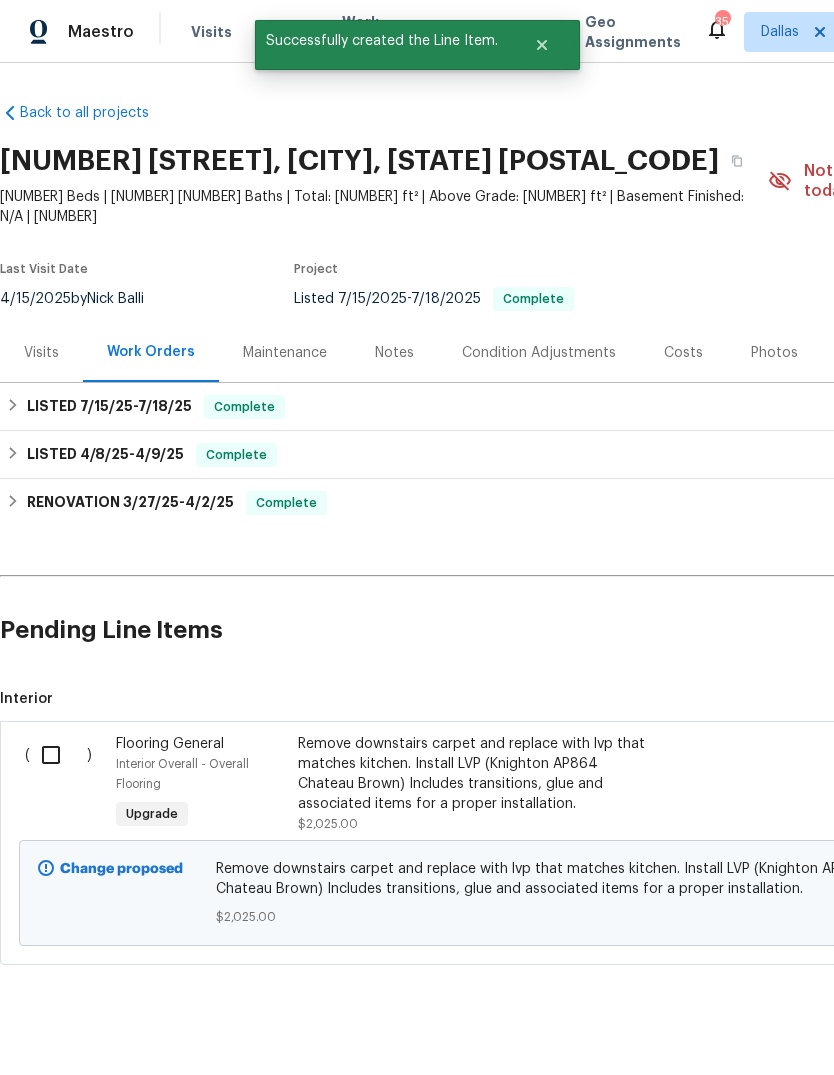 scroll, scrollTop: 0, scrollLeft: 0, axis: both 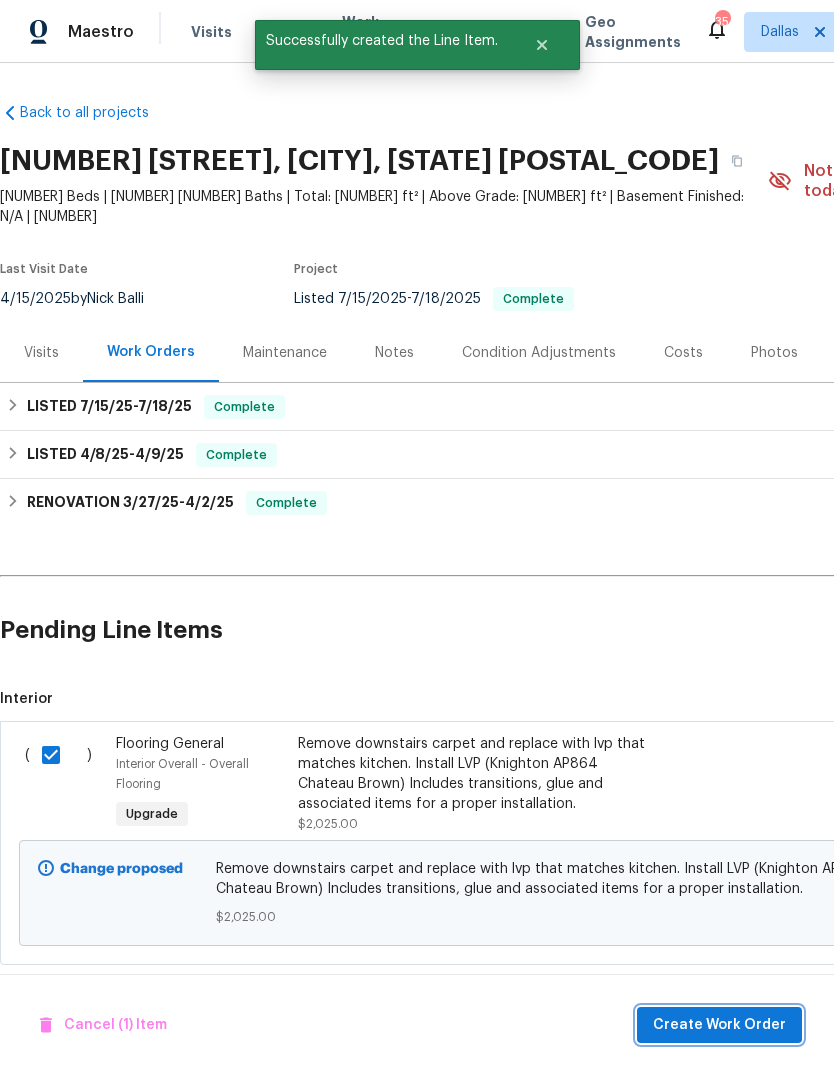 click on "Create Work Order" at bounding box center [719, 1025] 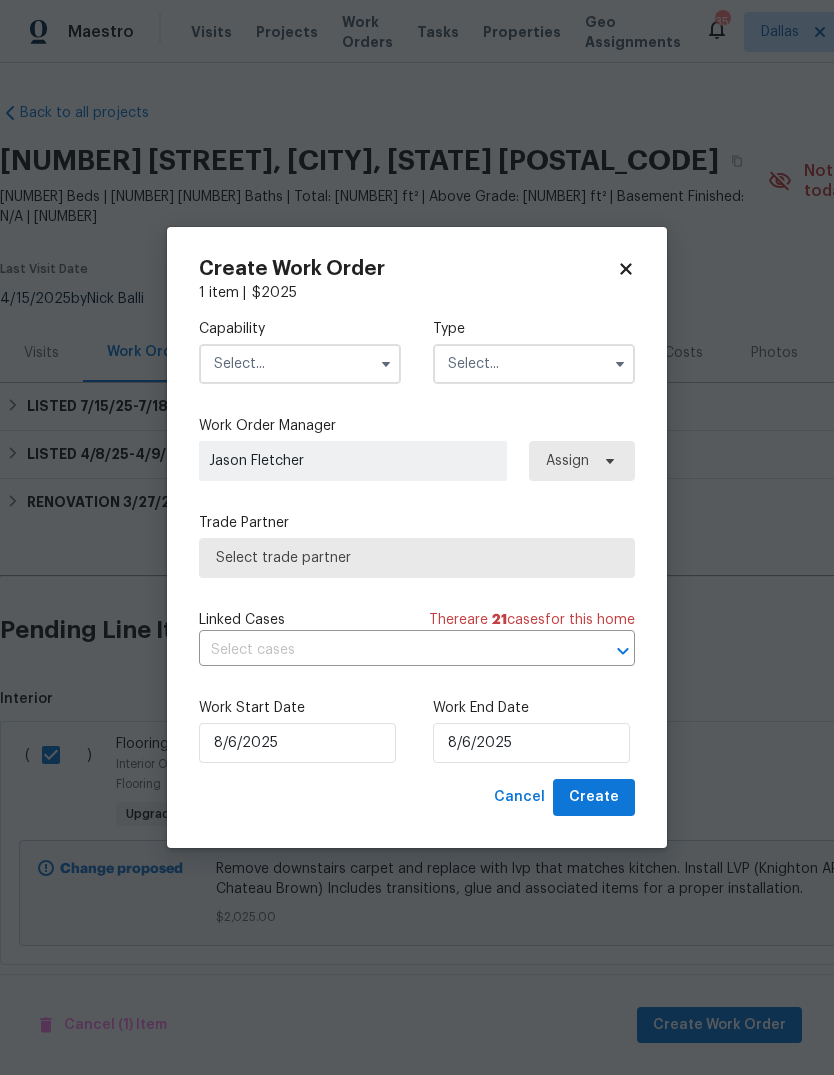 click at bounding box center [300, 364] 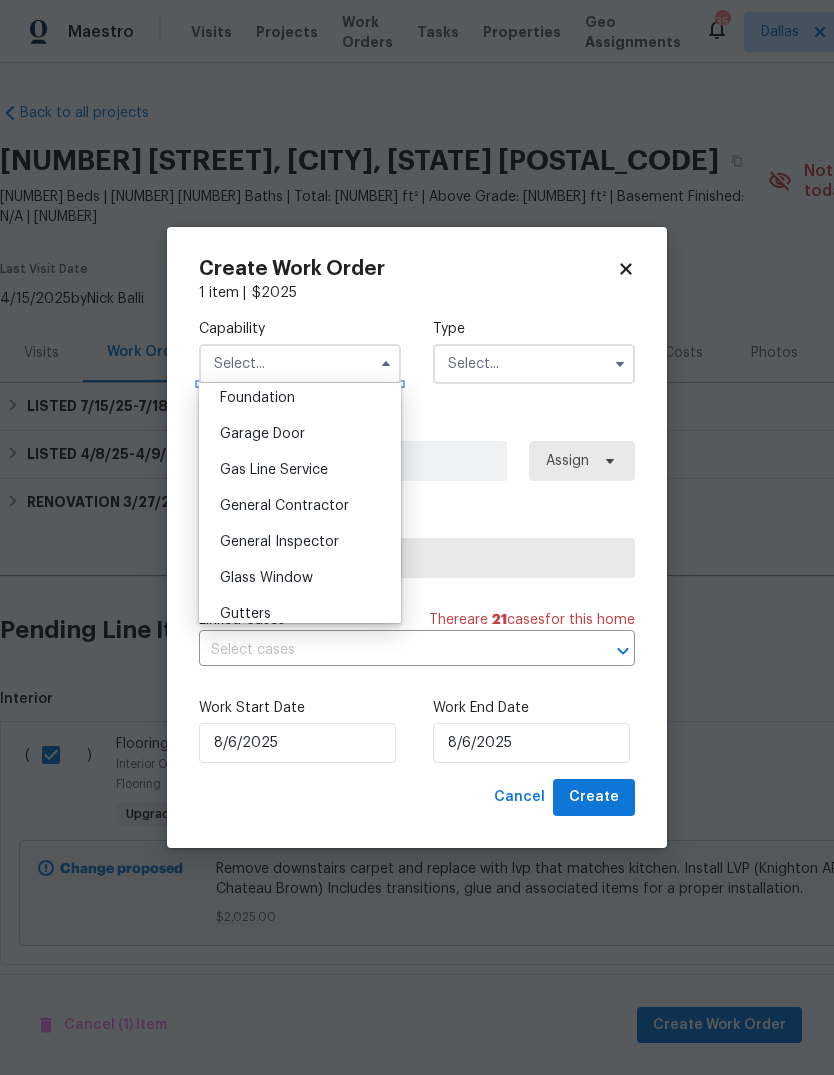 scroll, scrollTop: 857, scrollLeft: 0, axis: vertical 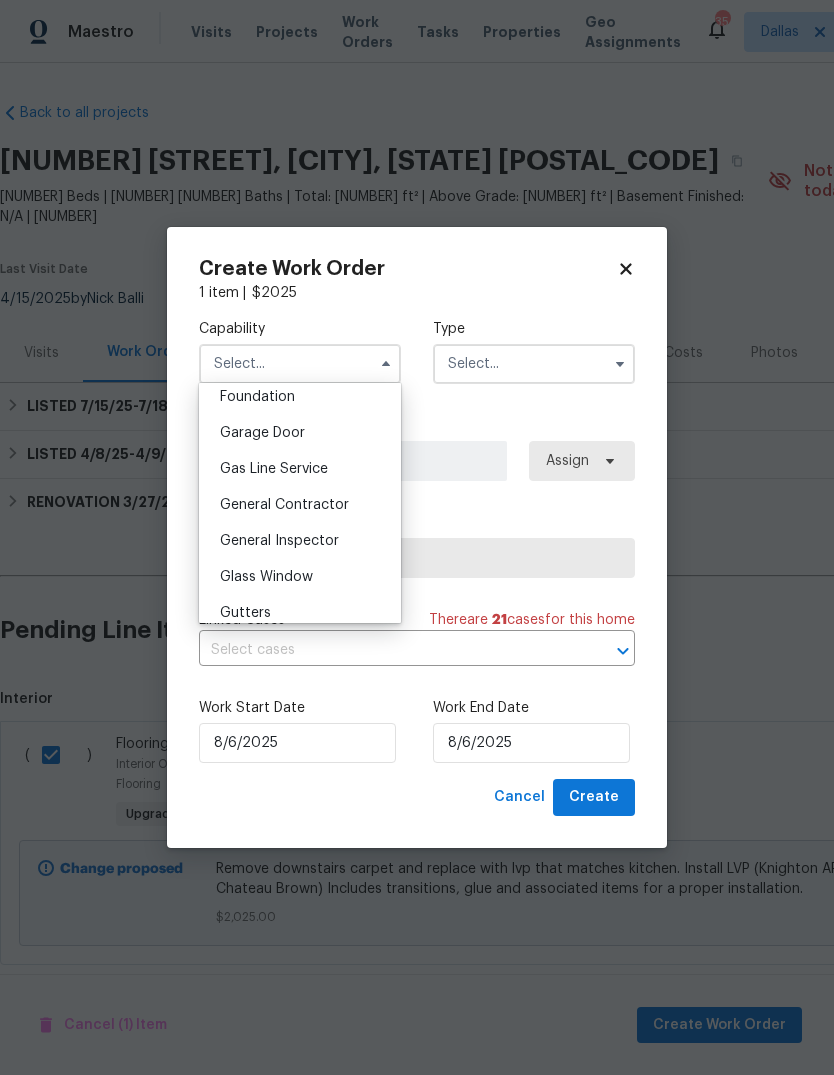click on "General Contractor" at bounding box center [300, 505] 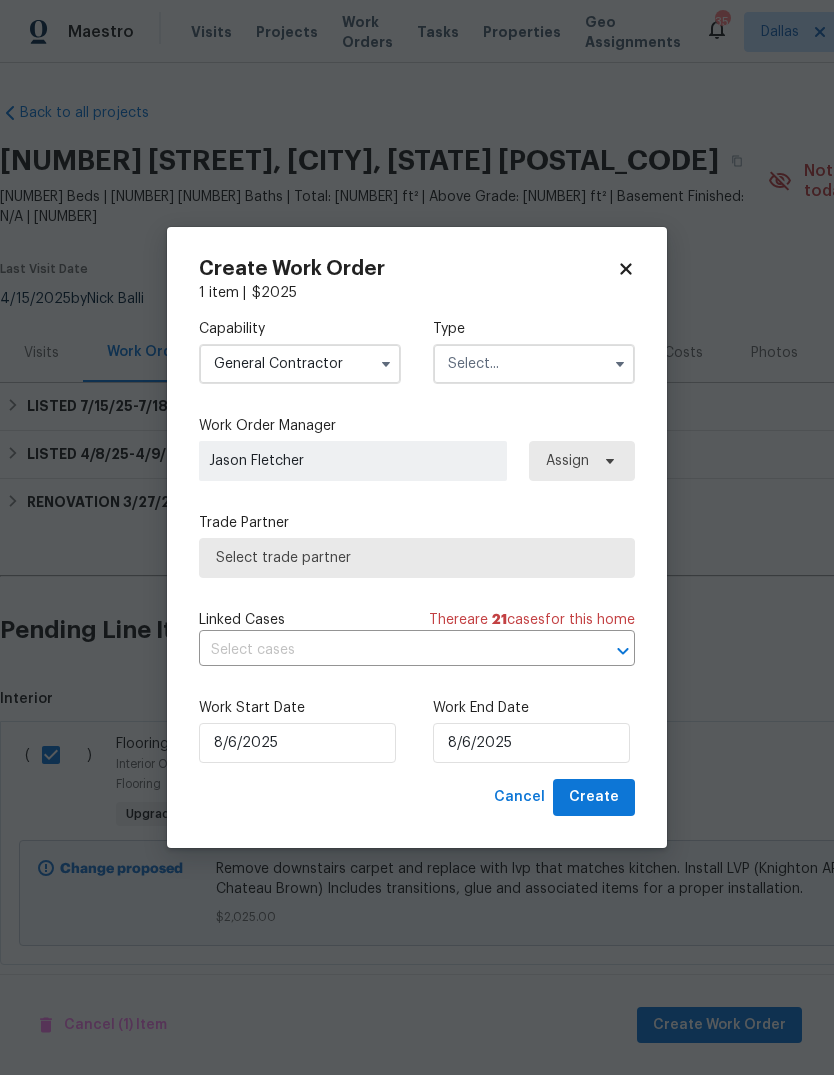 click at bounding box center [534, 364] 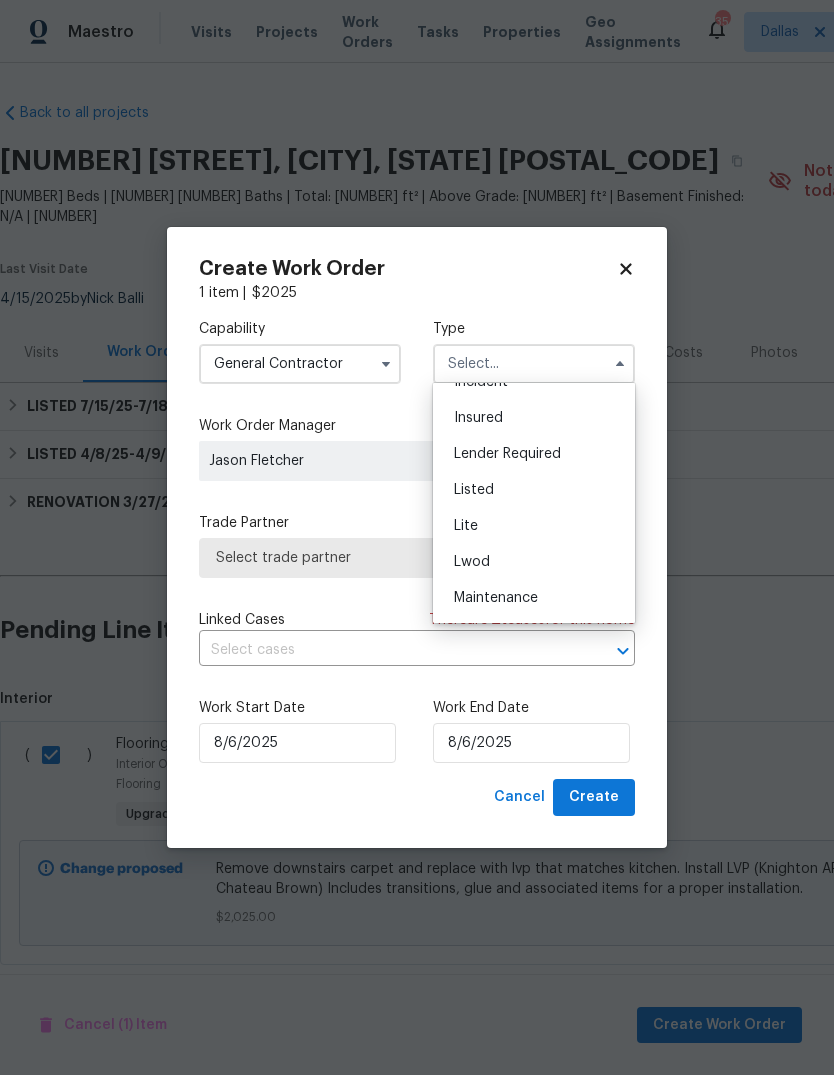 scroll, scrollTop: 150, scrollLeft: 0, axis: vertical 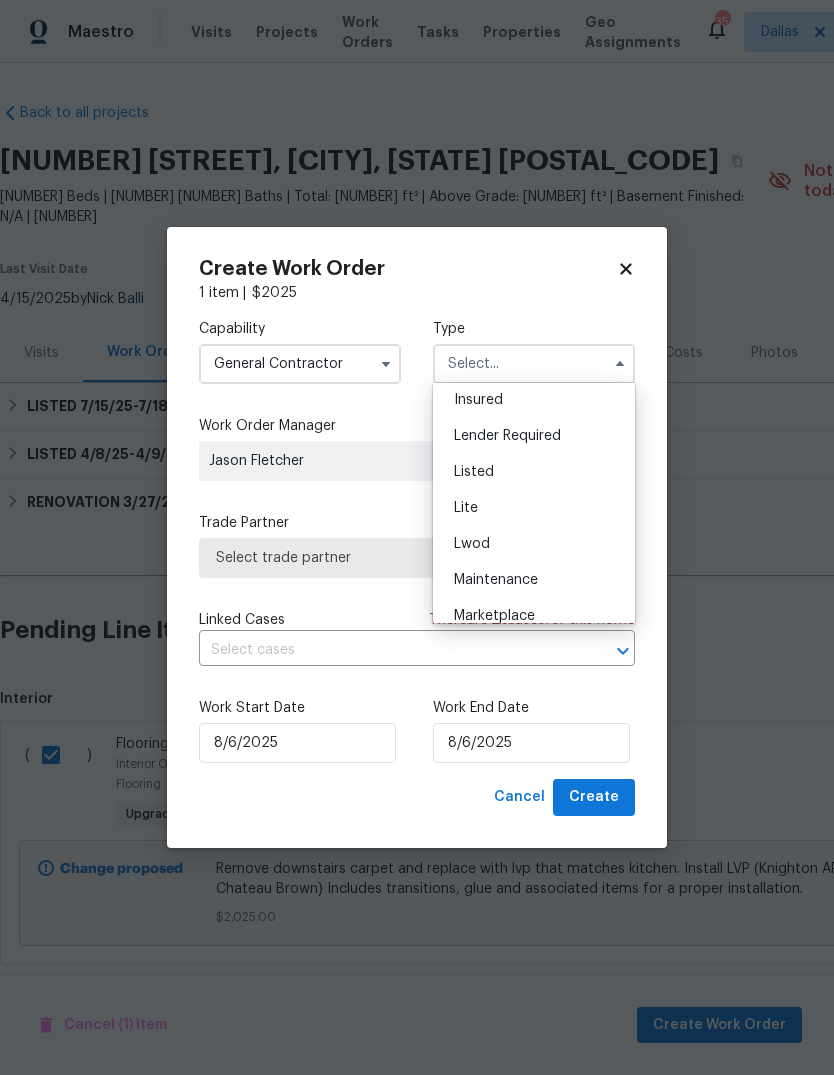 click on "Listed" at bounding box center [534, 472] 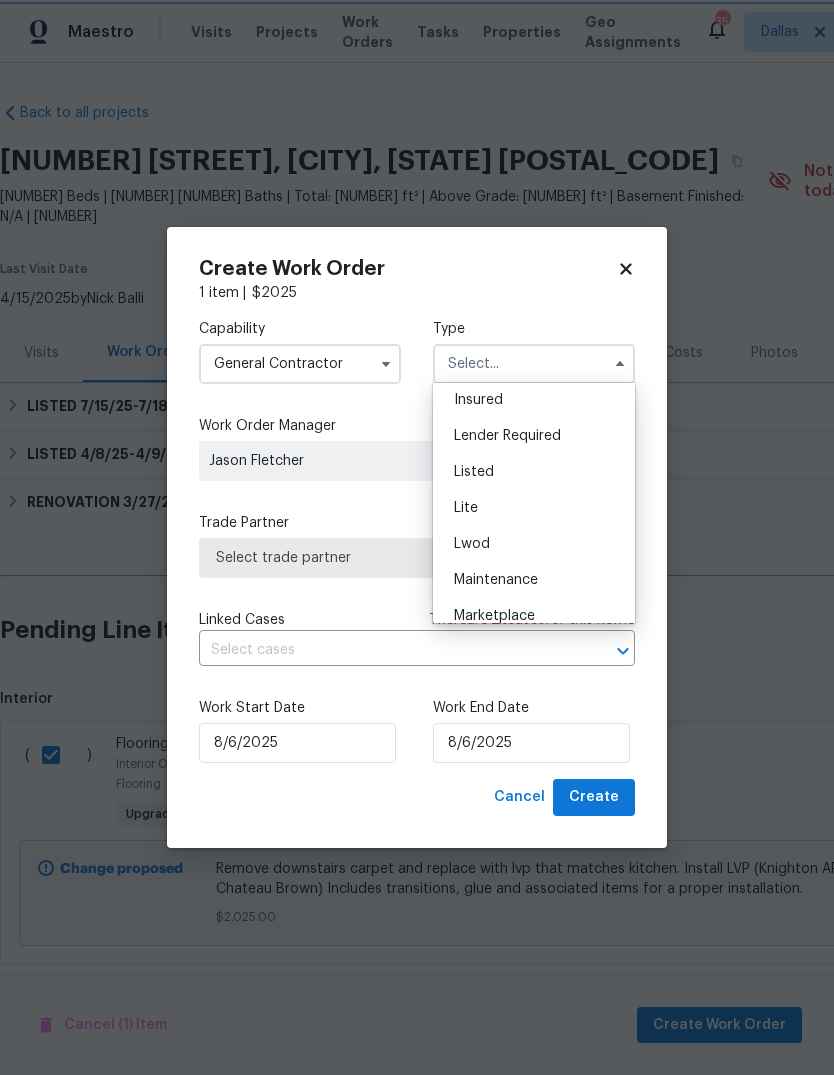 type on "Listed" 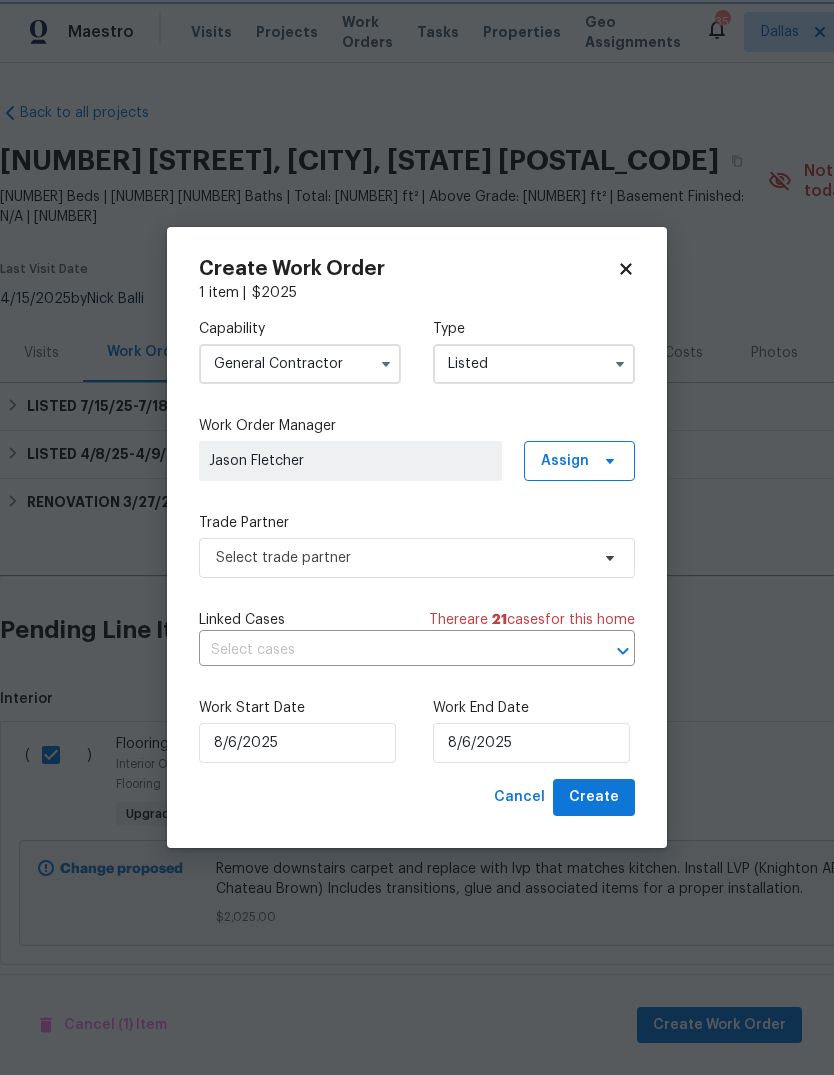 scroll, scrollTop: 0, scrollLeft: 0, axis: both 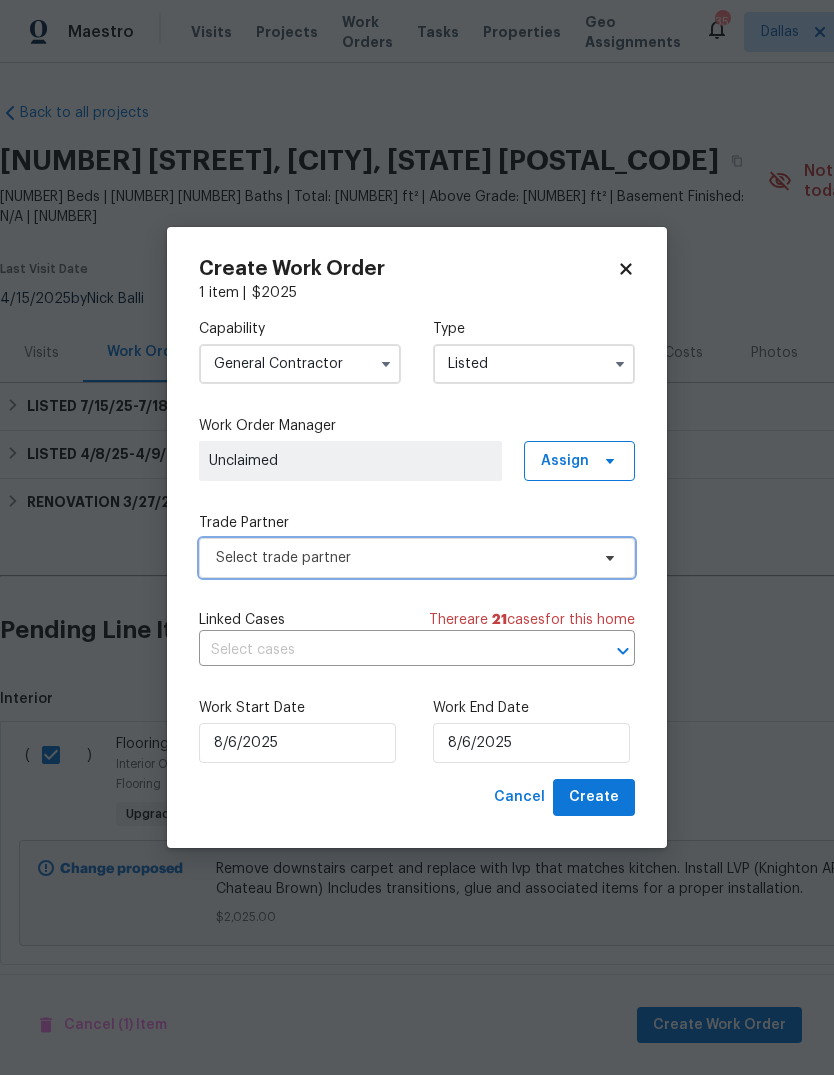 click on "Select trade partner" at bounding box center (402, 558) 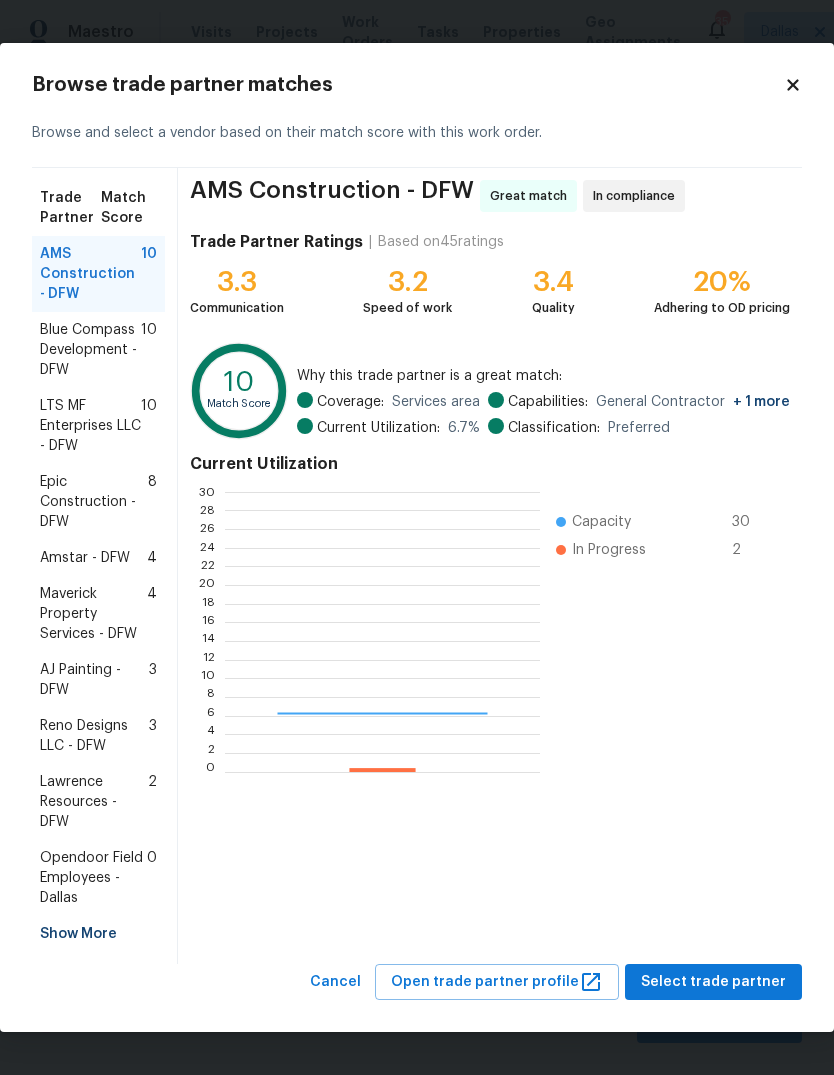 scroll, scrollTop: 2, scrollLeft: 2, axis: both 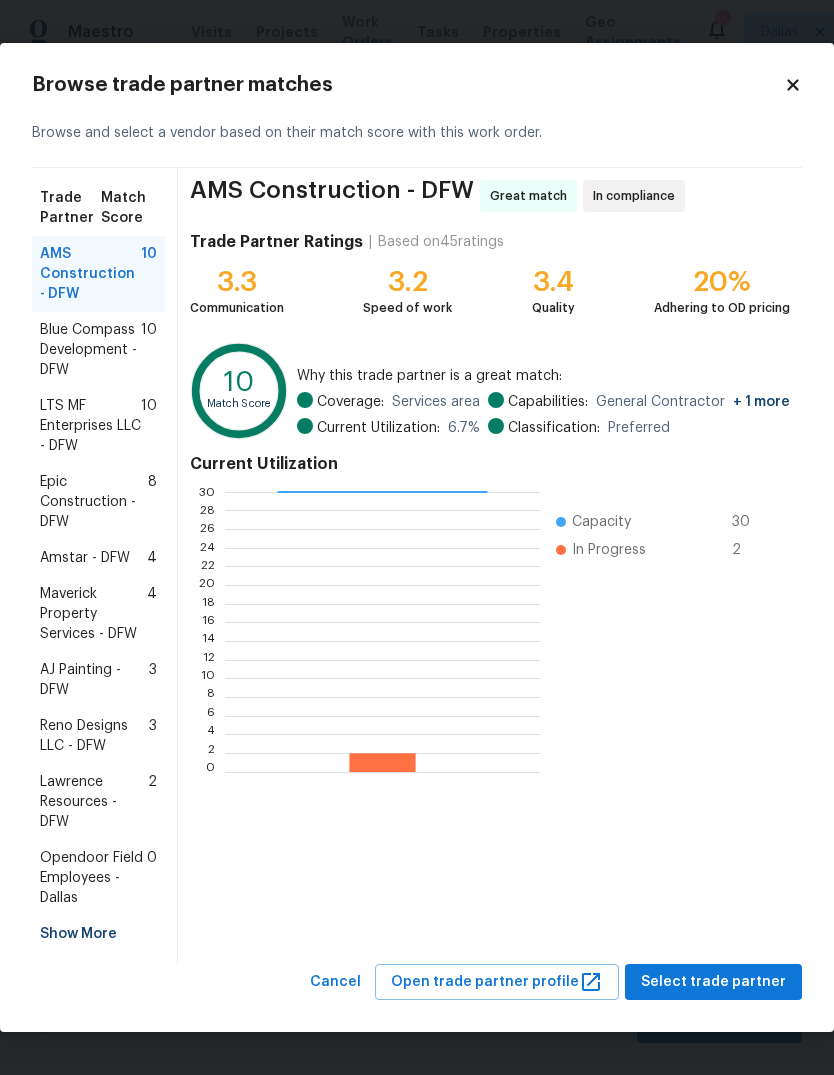 click on "LTS MF Enterprises LLC - DFW" at bounding box center [90, 426] 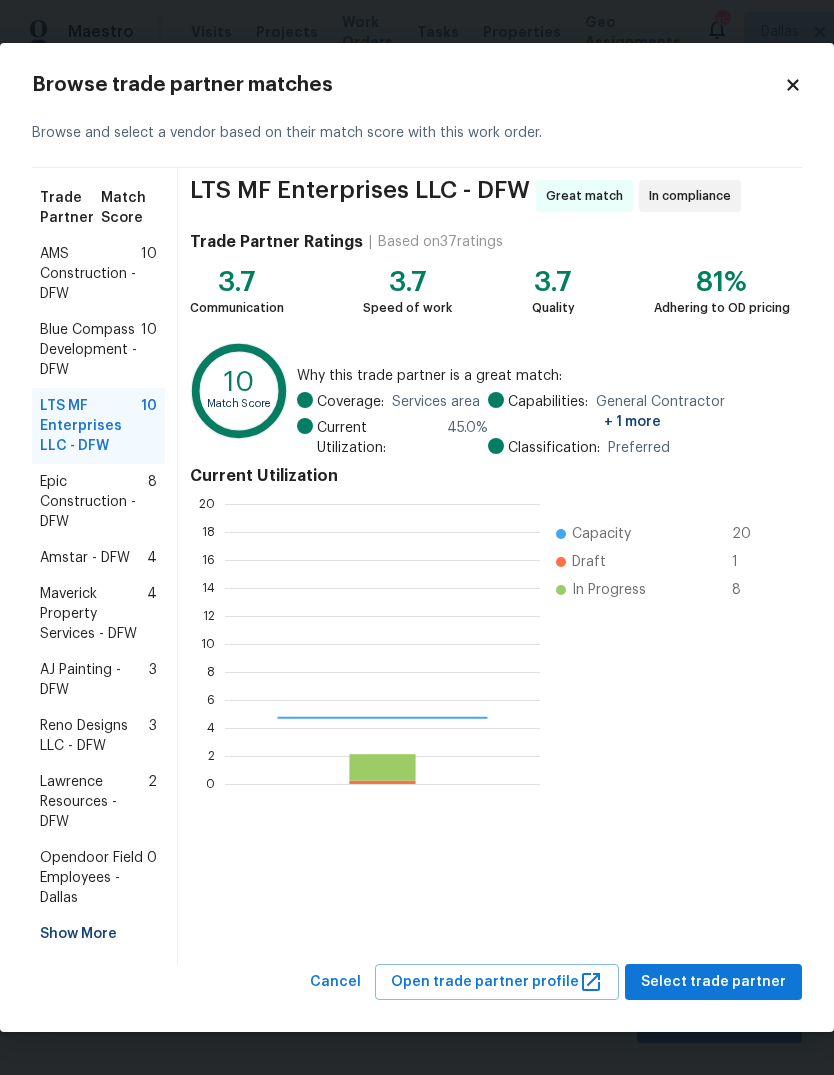 scroll, scrollTop: 2, scrollLeft: 2, axis: both 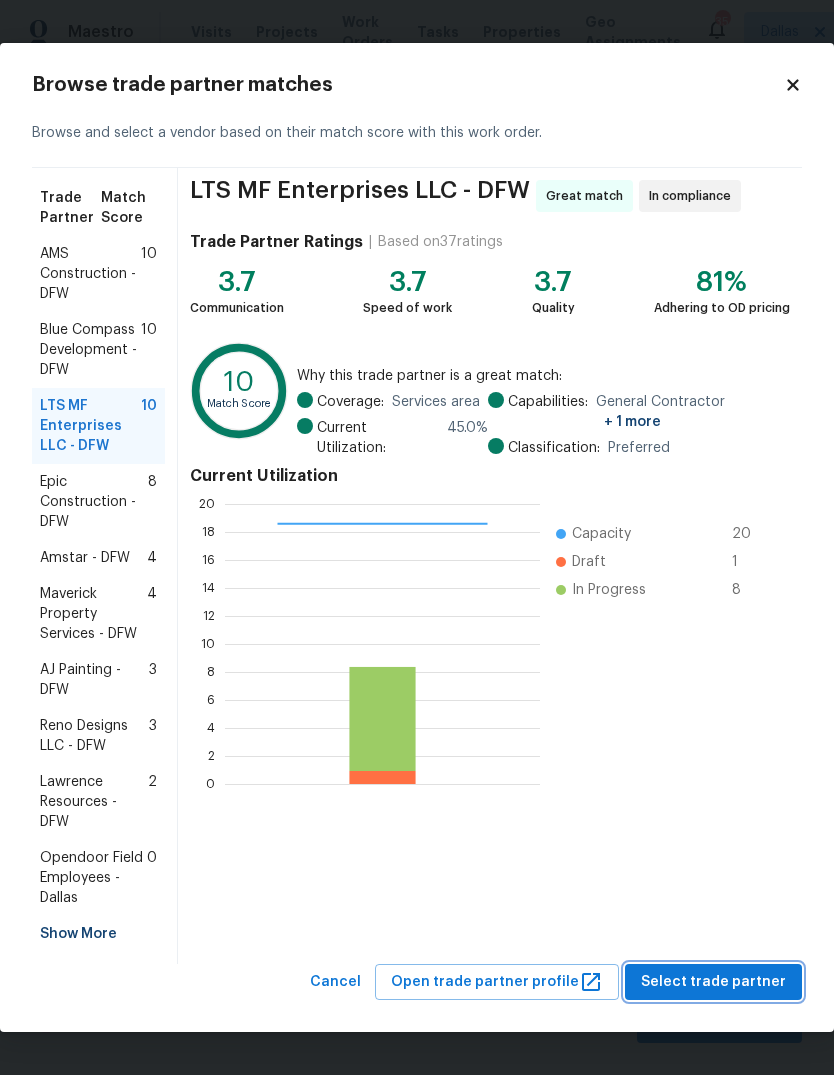 click on "Select trade partner" at bounding box center (713, 982) 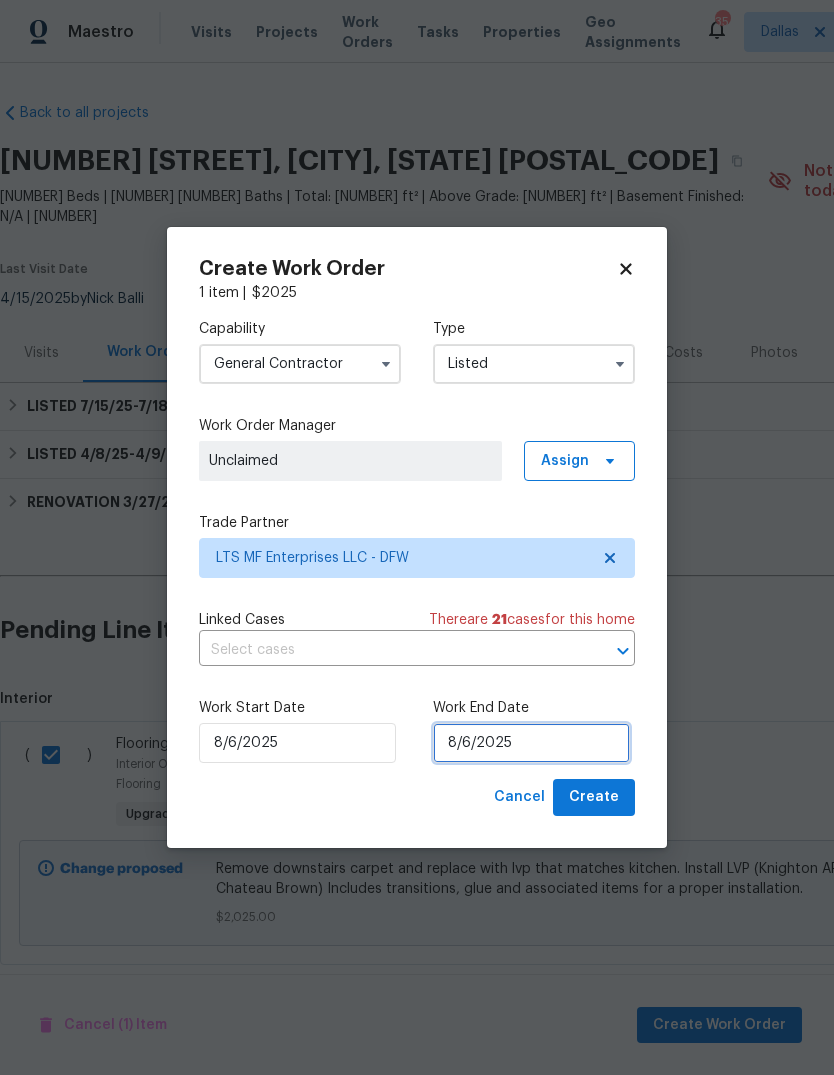 click on "8/6/2025" at bounding box center (531, 743) 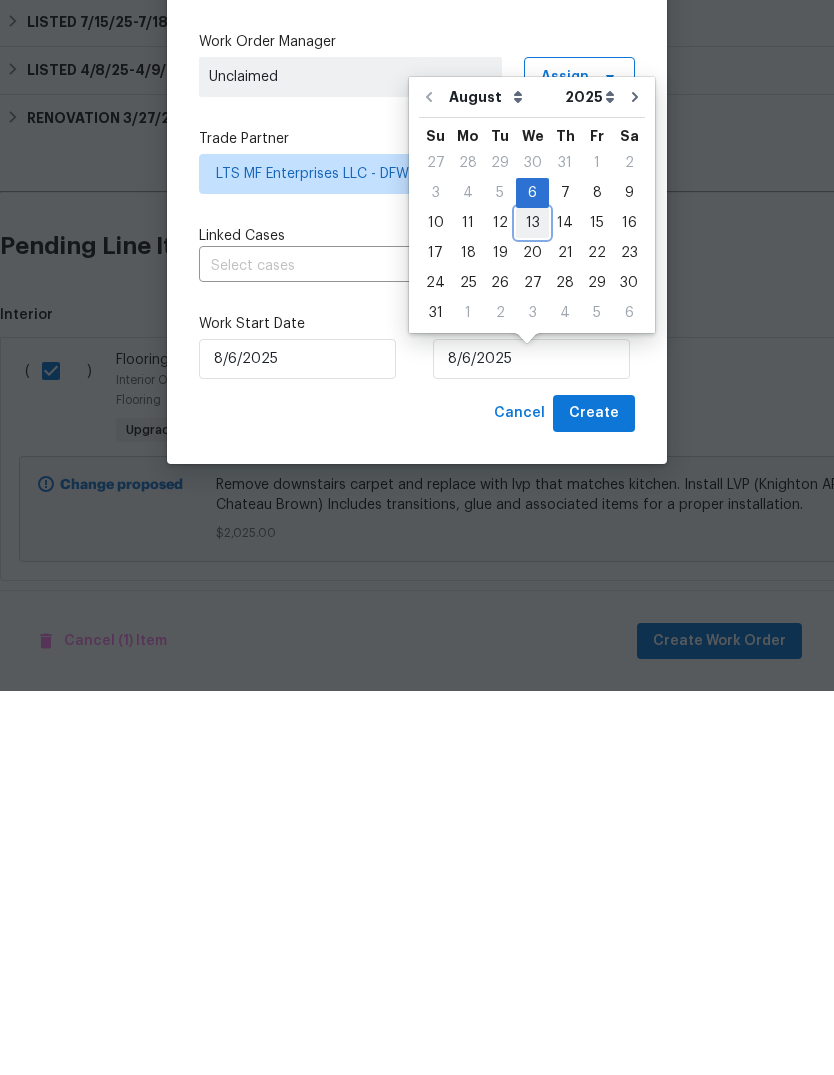 click on "13" at bounding box center (532, 607) 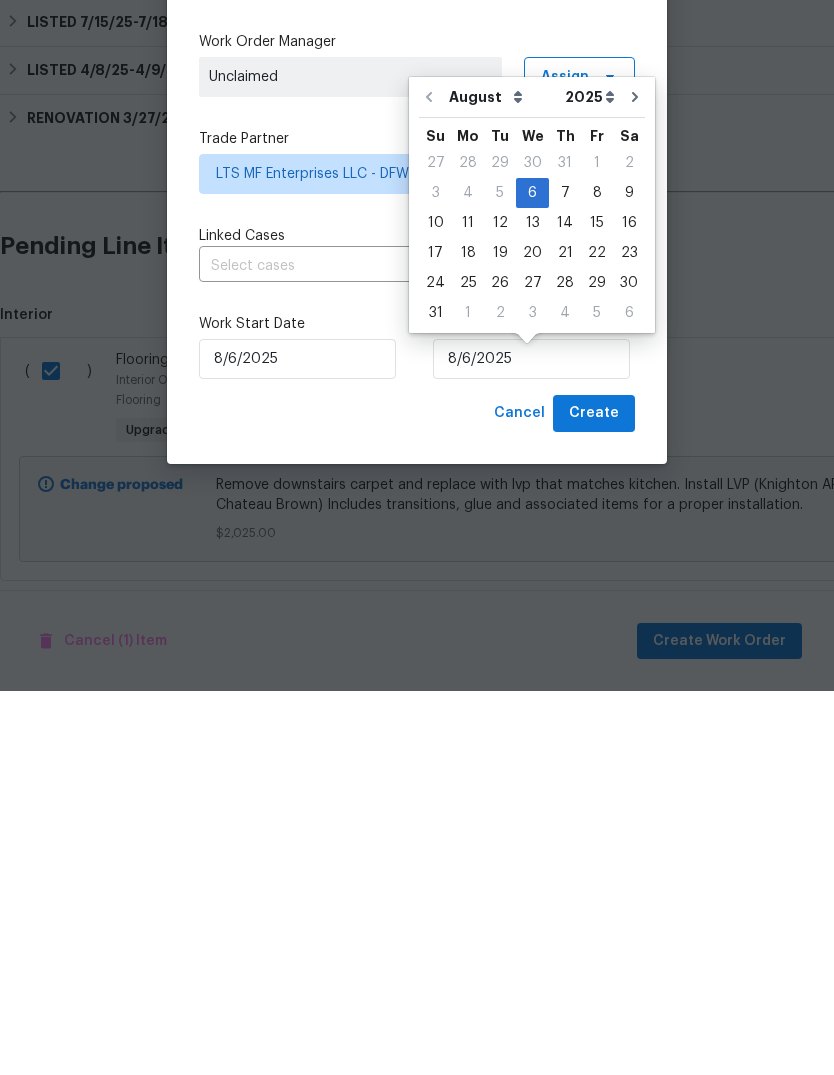 type on "8/13/2025" 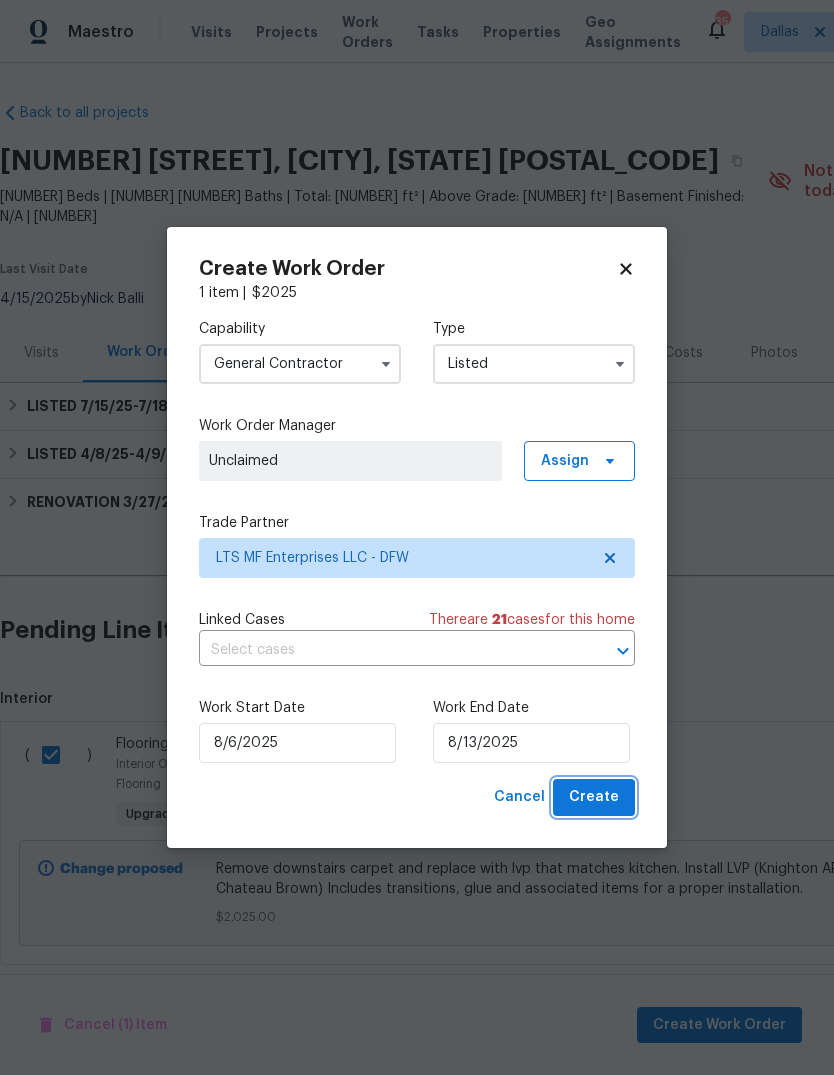 click on "Create" at bounding box center (594, 797) 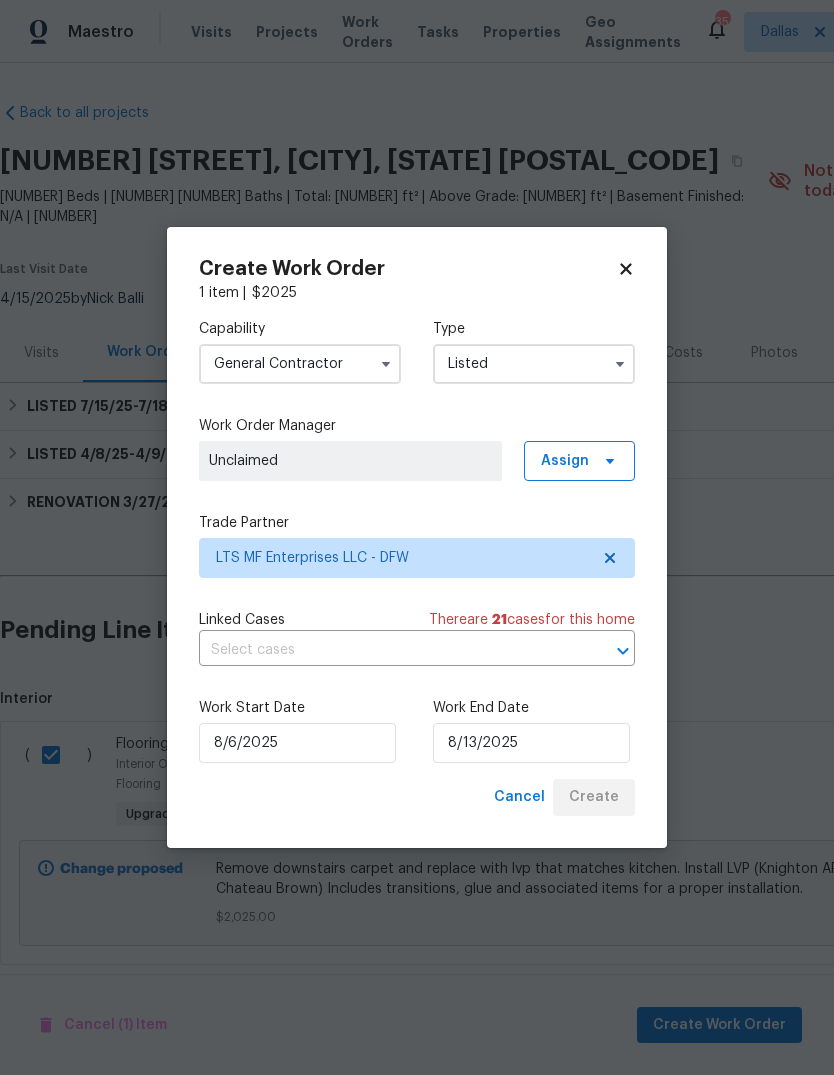 checkbox on "false" 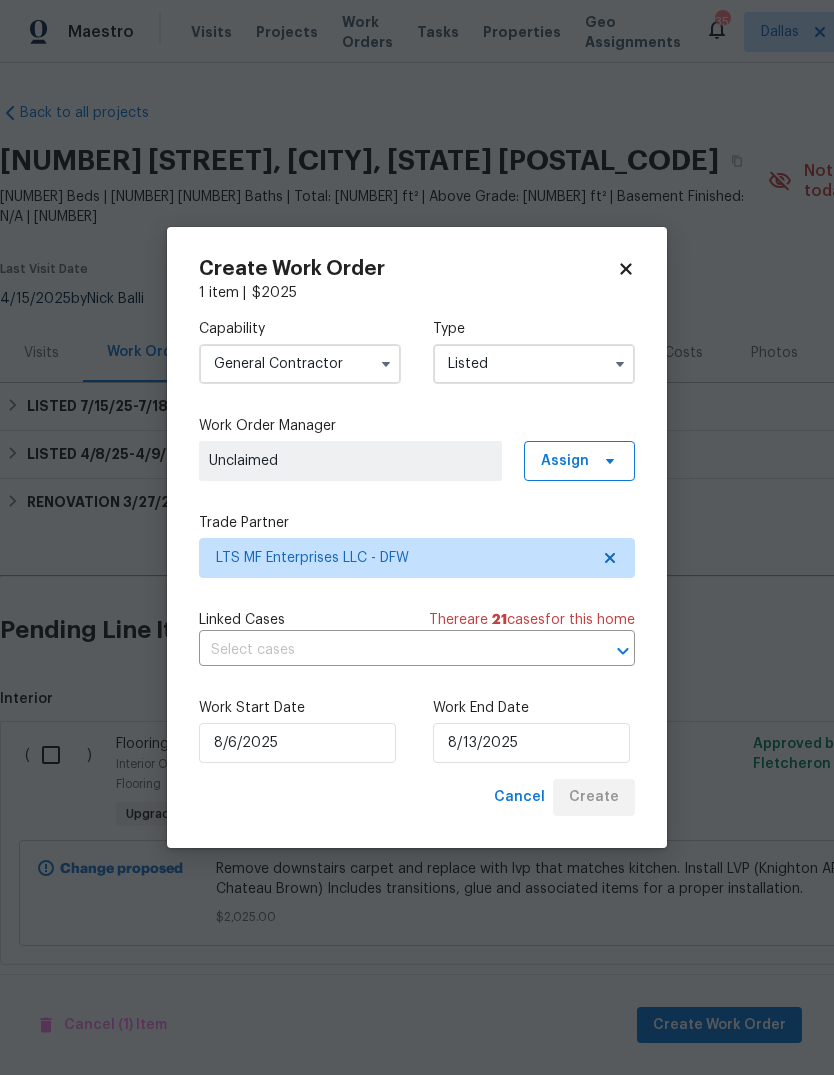 scroll, scrollTop: 0, scrollLeft: 0, axis: both 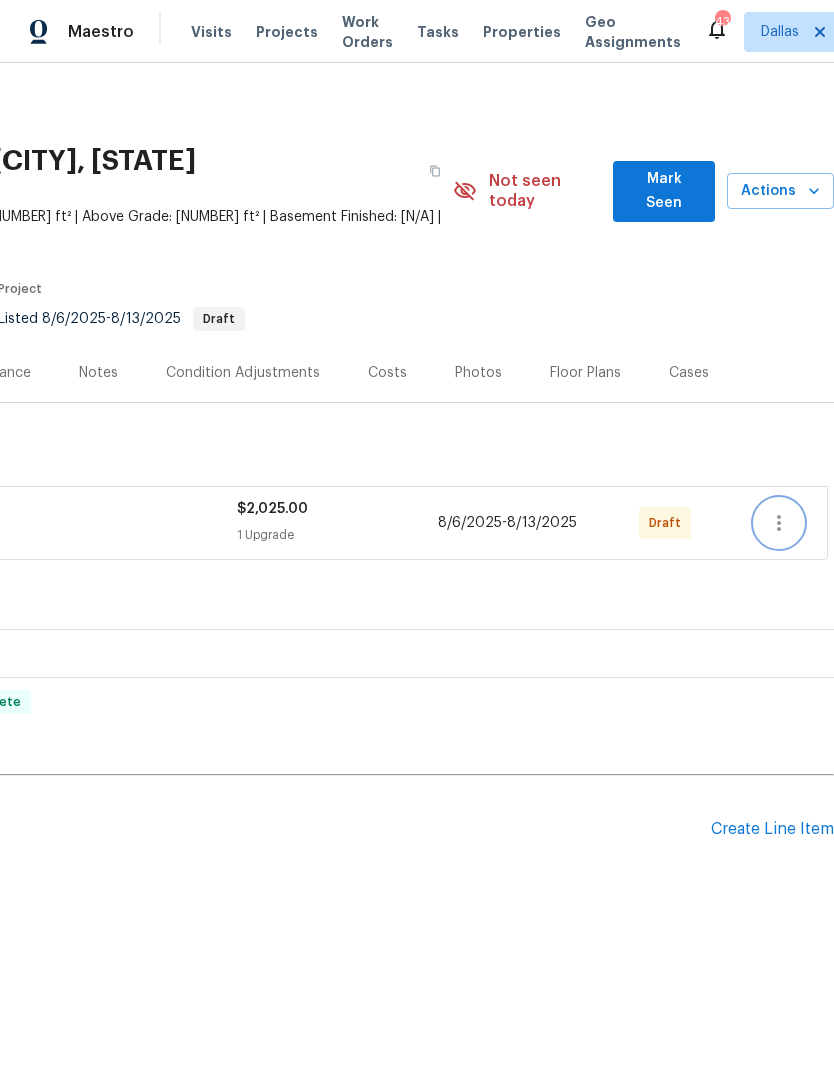 click 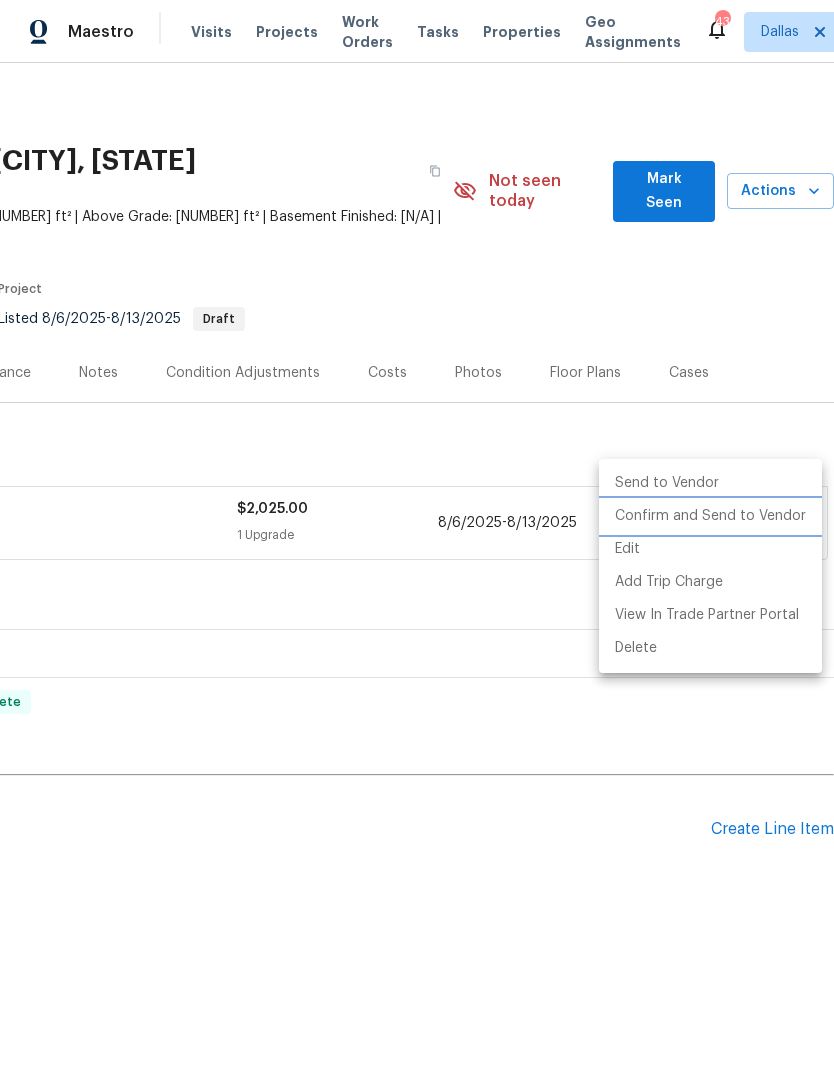 click on "Confirm and Send to Vendor" at bounding box center (710, 516) 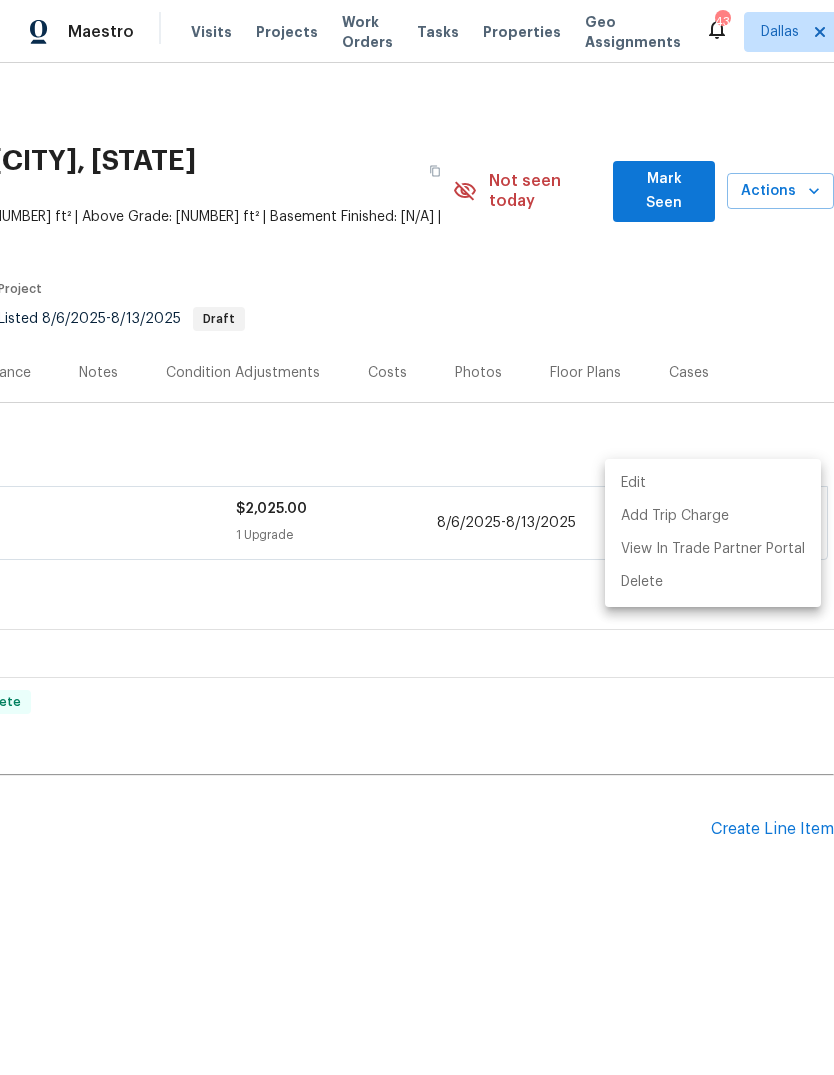 click at bounding box center (417, 537) 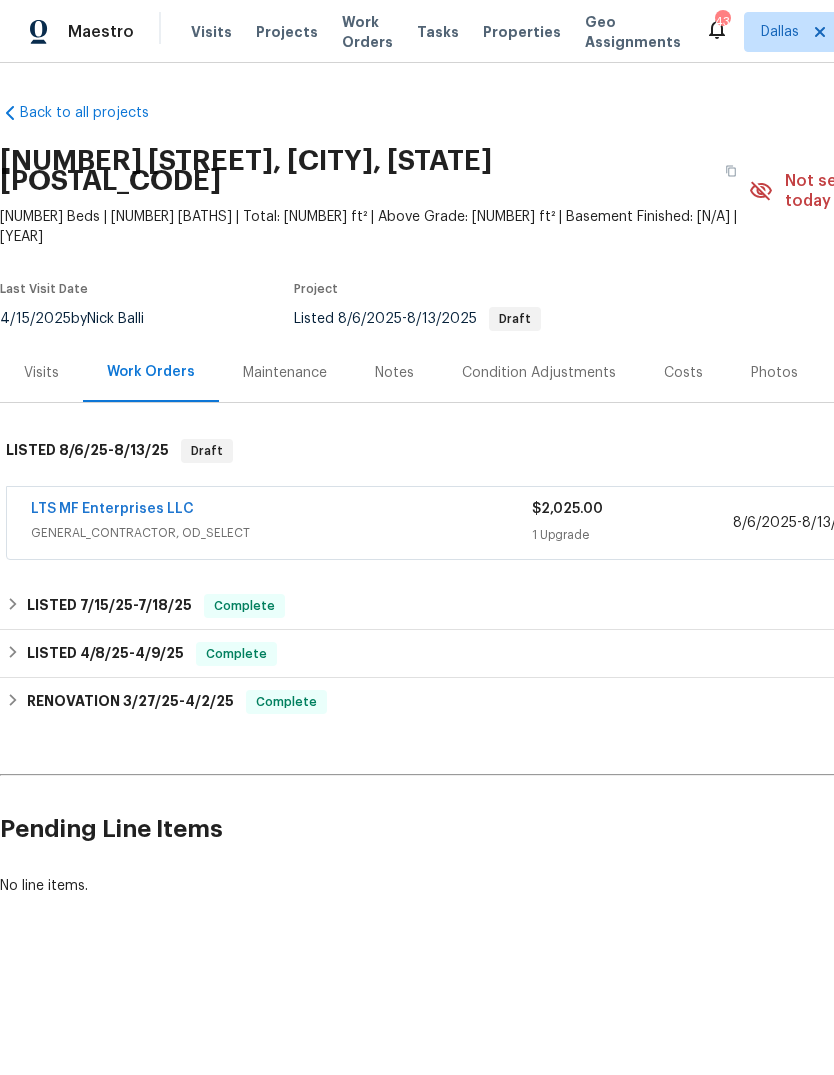 scroll, scrollTop: 0, scrollLeft: 0, axis: both 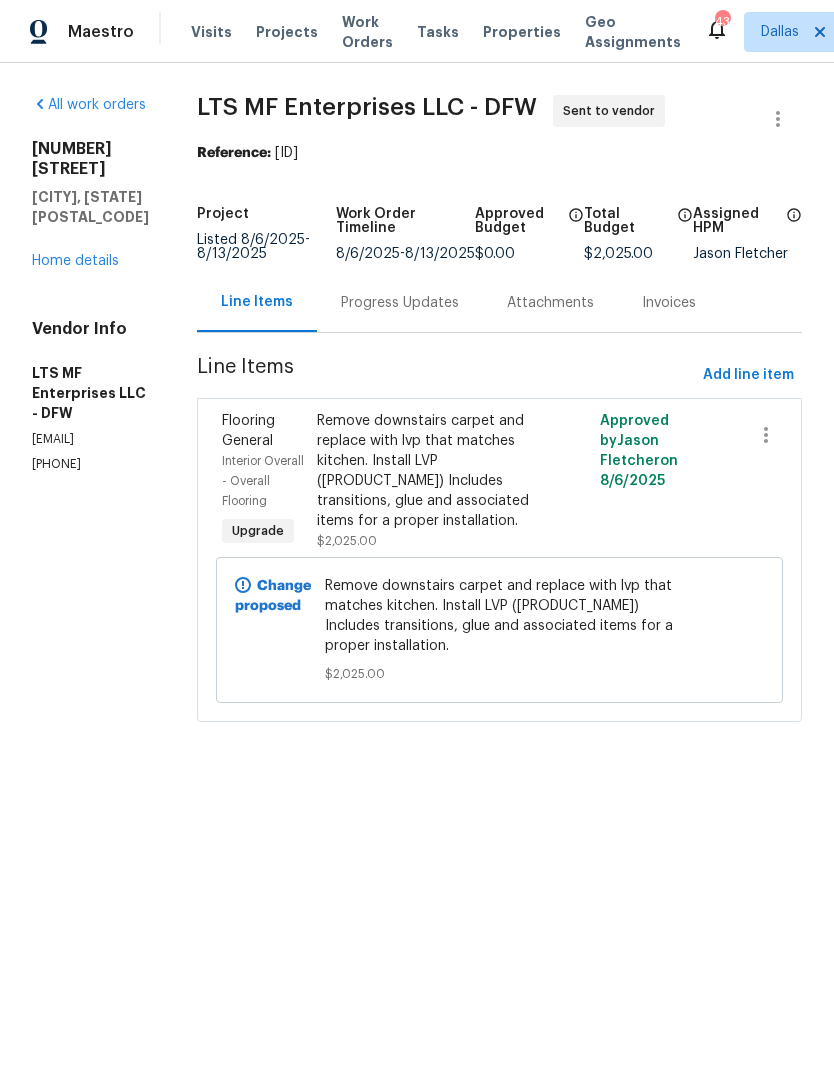 click on "Home details" at bounding box center (75, 261) 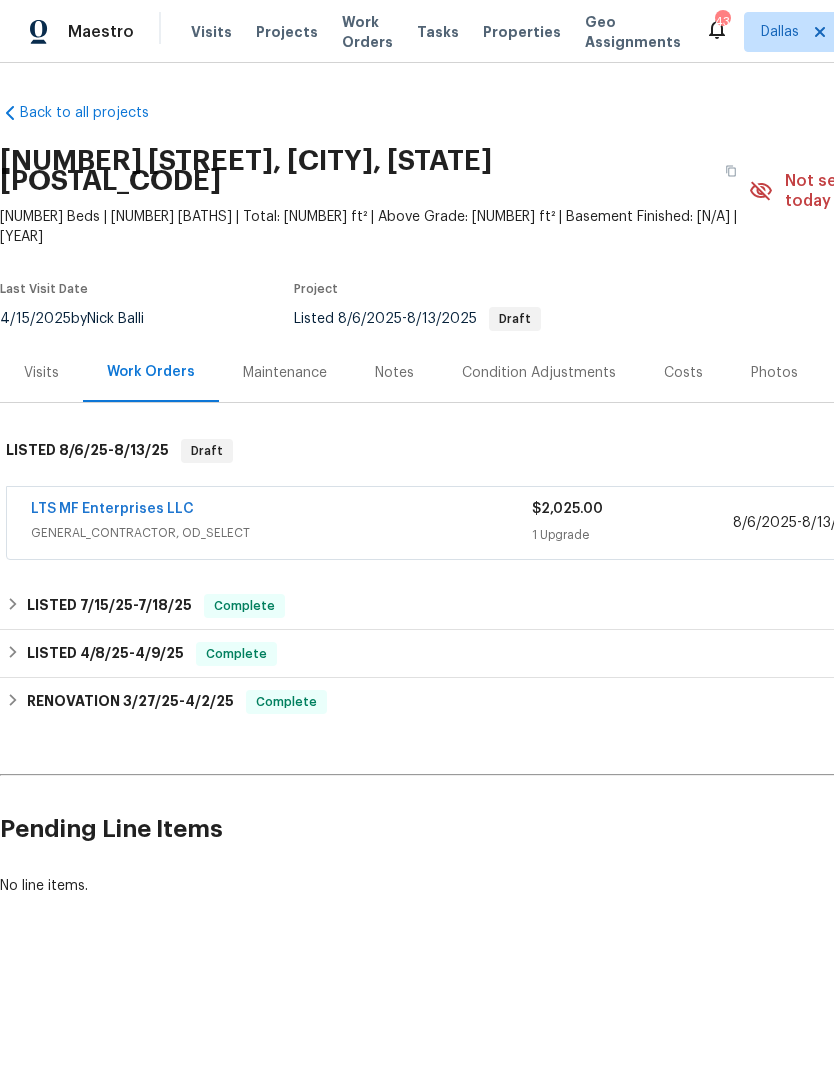 click on "Visits" at bounding box center (211, 32) 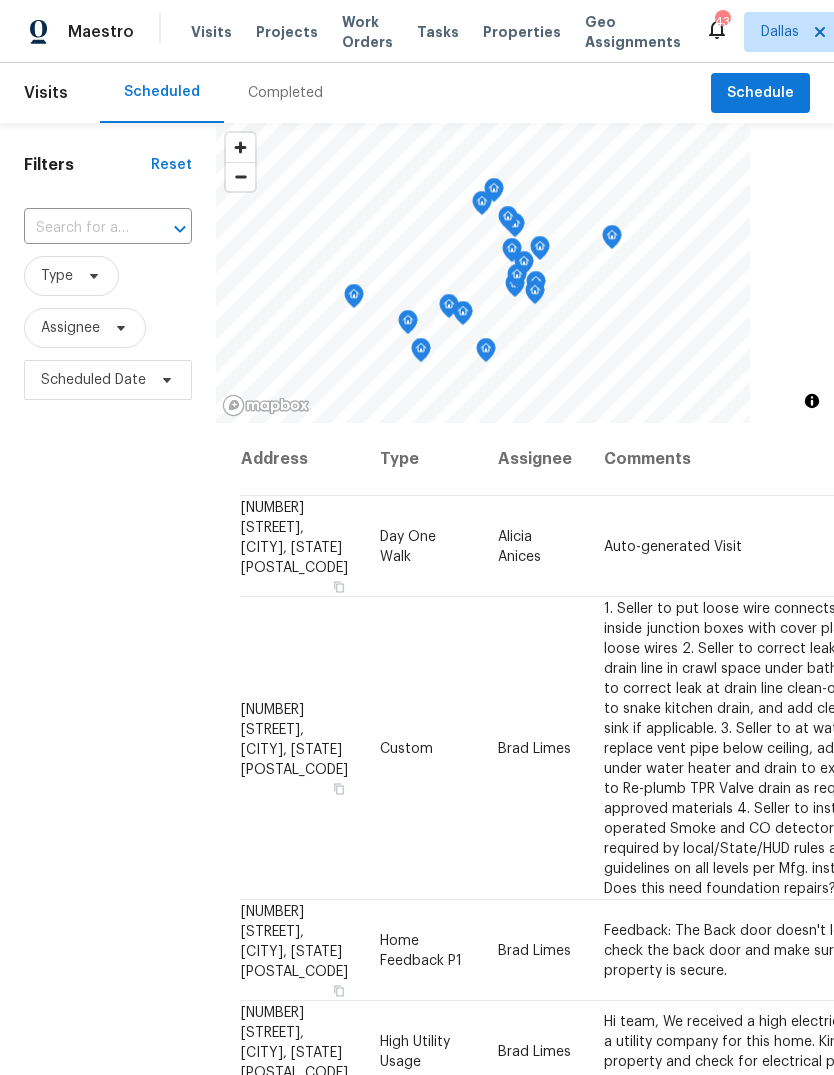 click on "Completed" at bounding box center [285, 93] 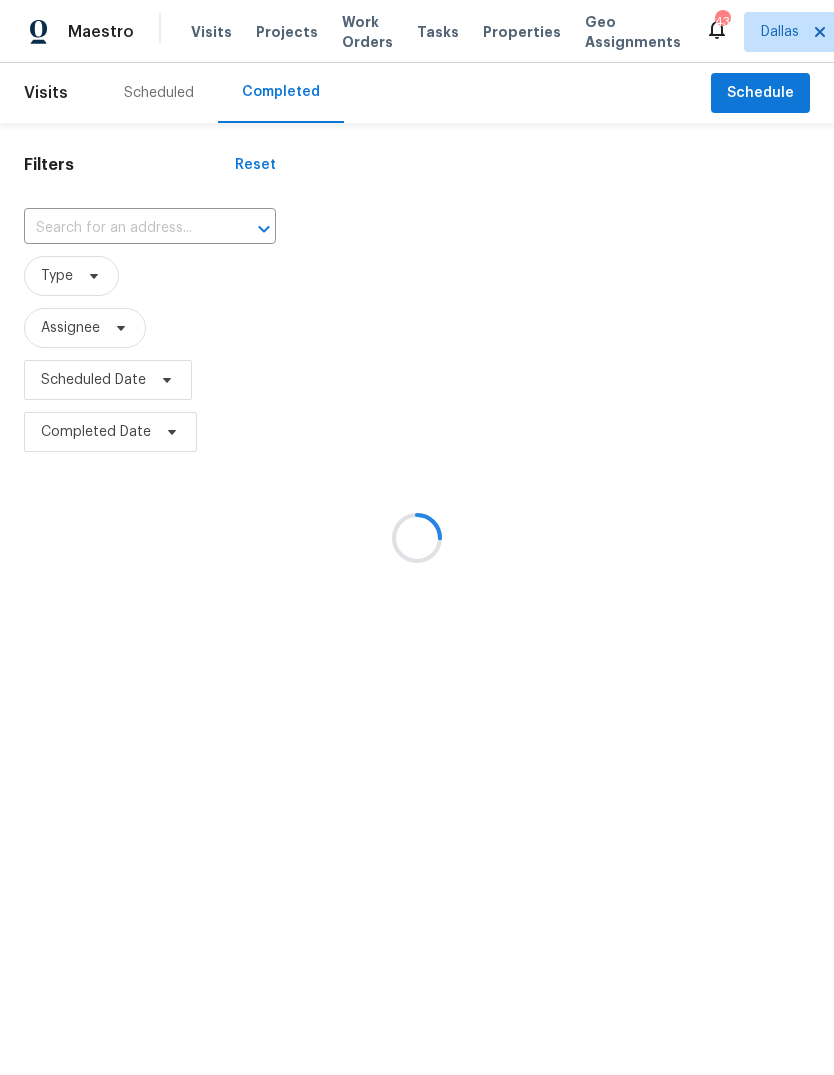 click at bounding box center (417, 537) 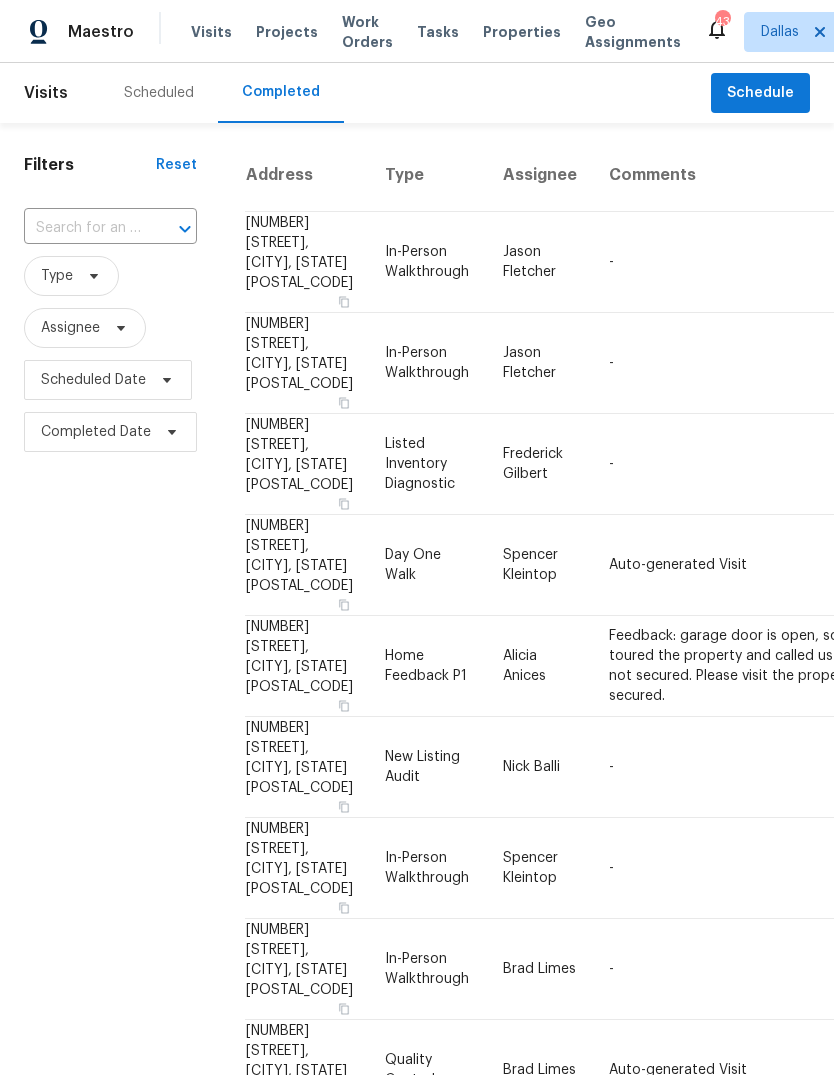click at bounding box center (82, 228) 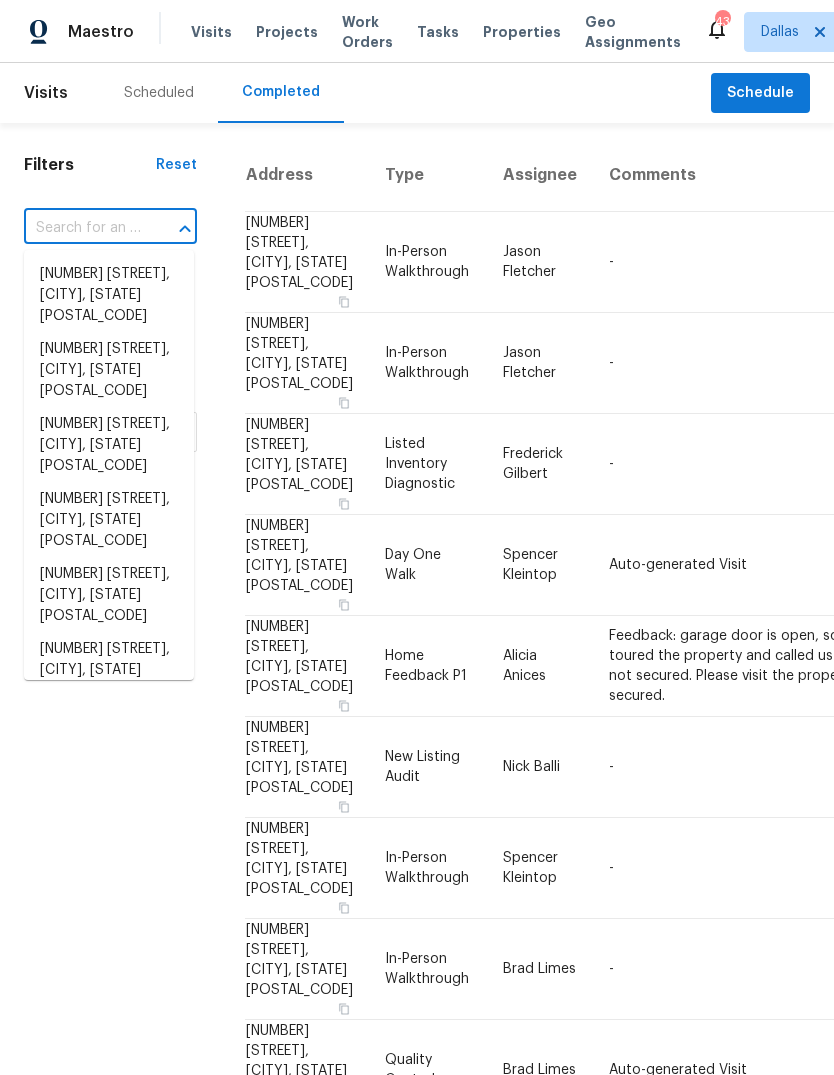 paste on "[NUMBER] [STREET] [CITY] [STATE] [POSTAL_CODE]" 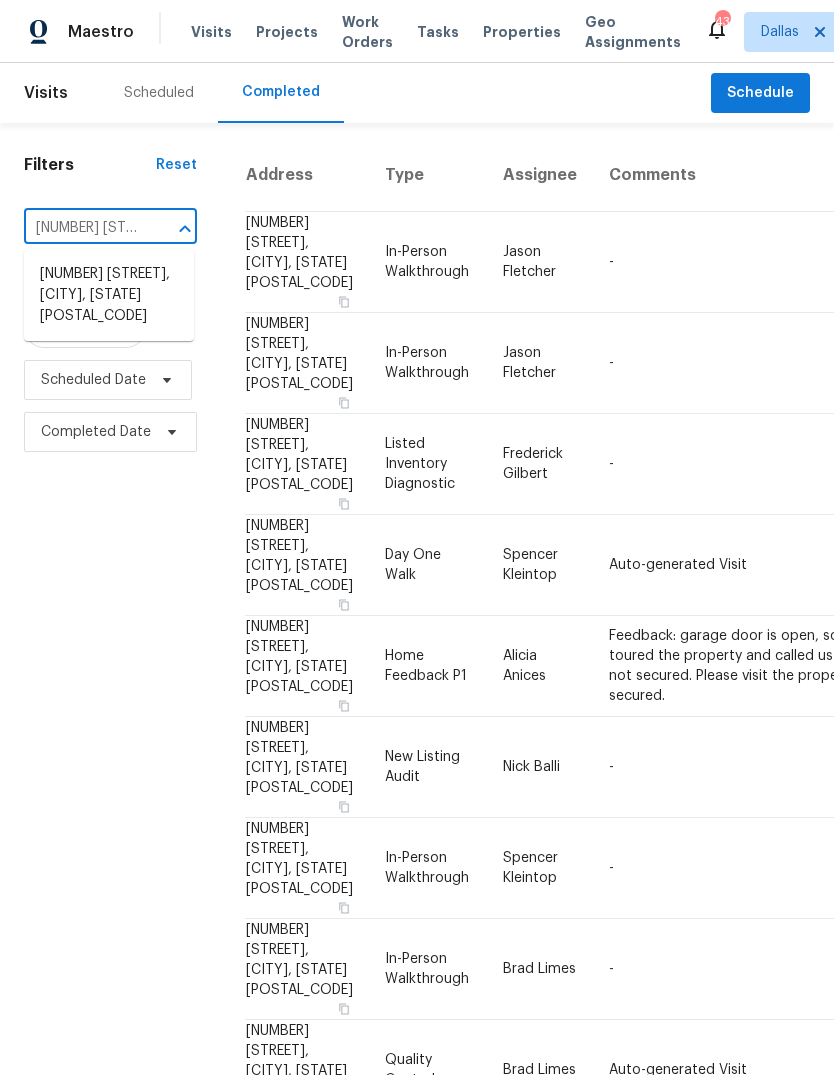 click on "[NUMBER] [STREET], [CITY], [STATE] [POSTAL_CODE]" at bounding box center (109, 295) 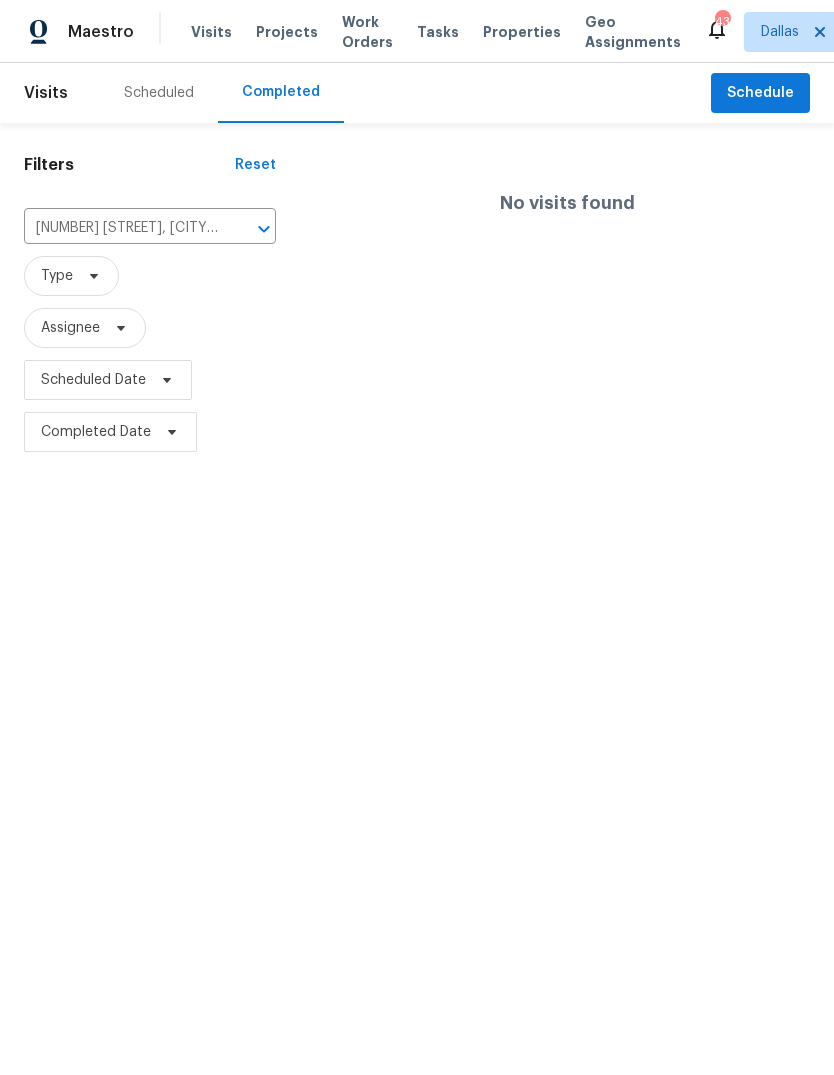 click on "[NUMBER] [STREET], [CITY], [STATE] [POSTAL_CODE]" at bounding box center [122, 228] 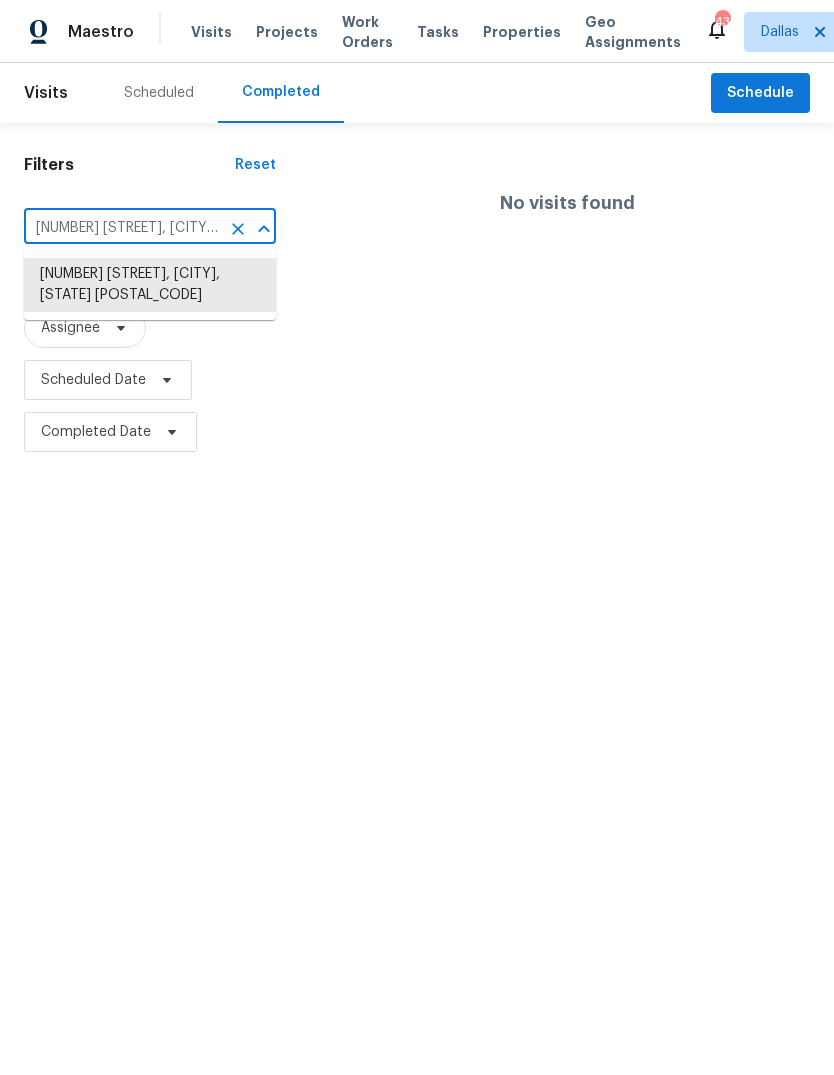 paste on "[NUMBER] [STREET] [CITY] [STATE] [POSTAL_CODE]" 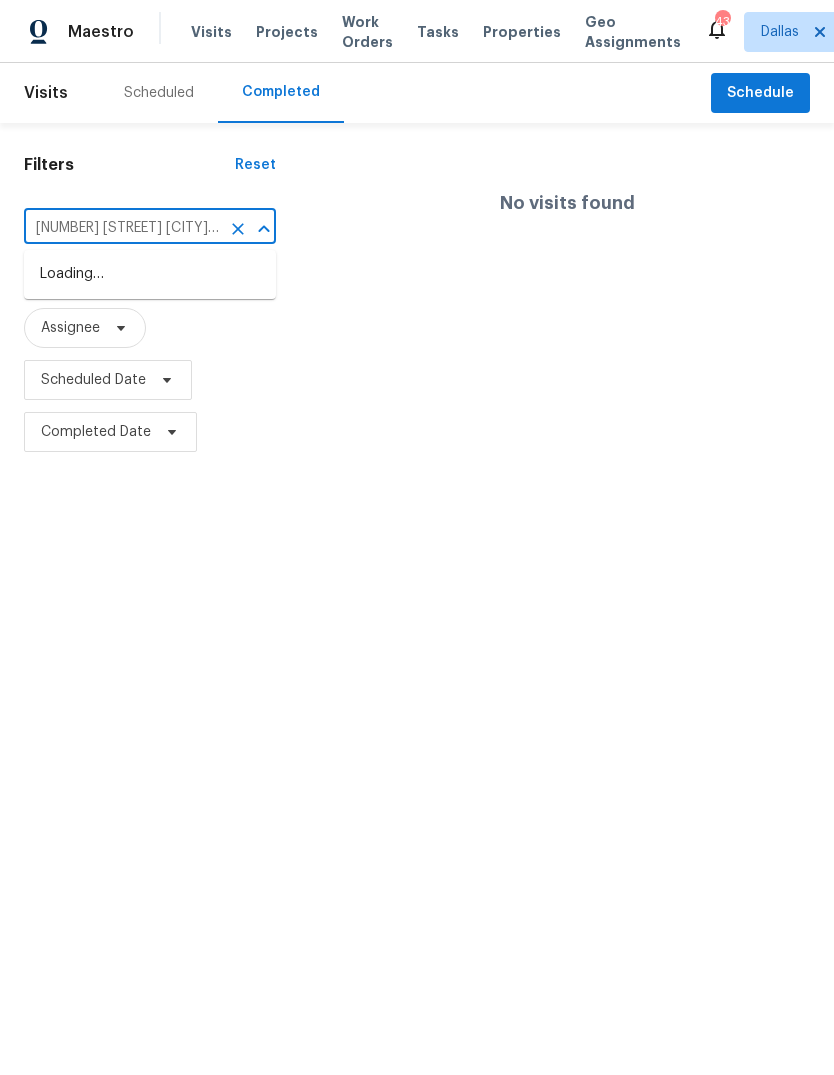 type on "[NUMBER] [STREET] [CITY] [STATE] [POSTAL_CODE]" 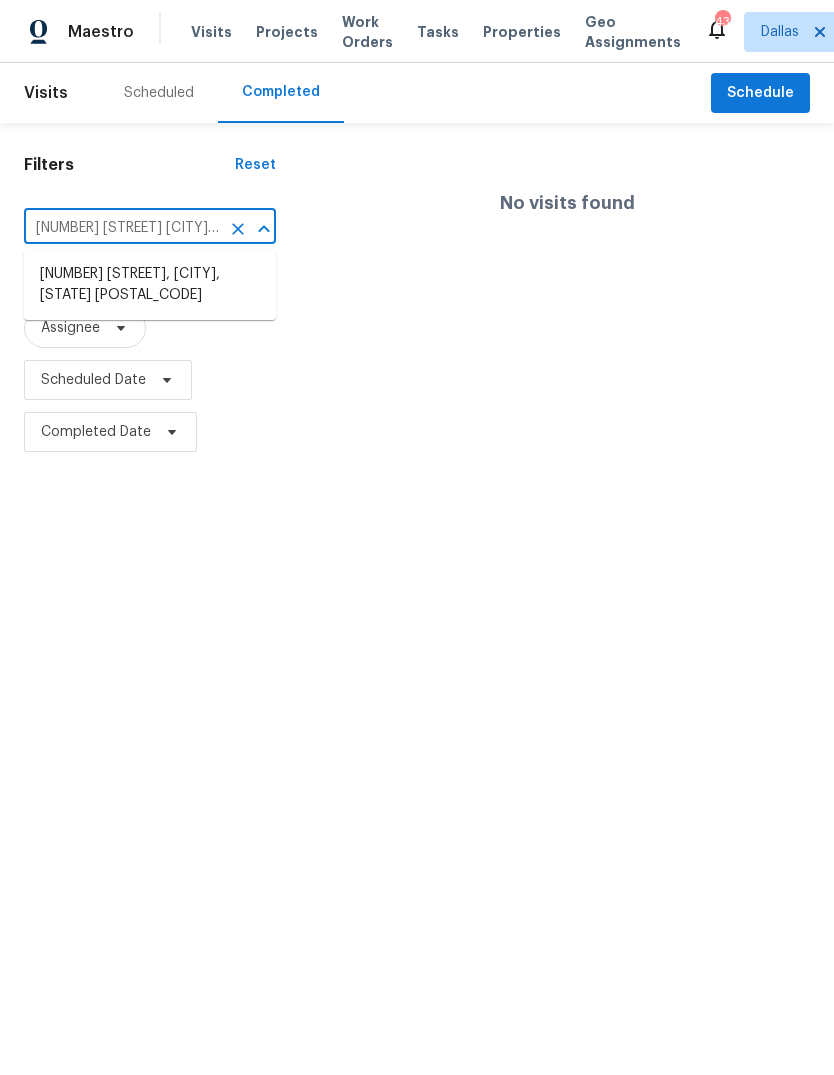 click on "[NUMBER] [STREET], [CITY], [STATE] [POSTAL_CODE]" at bounding box center [150, 285] 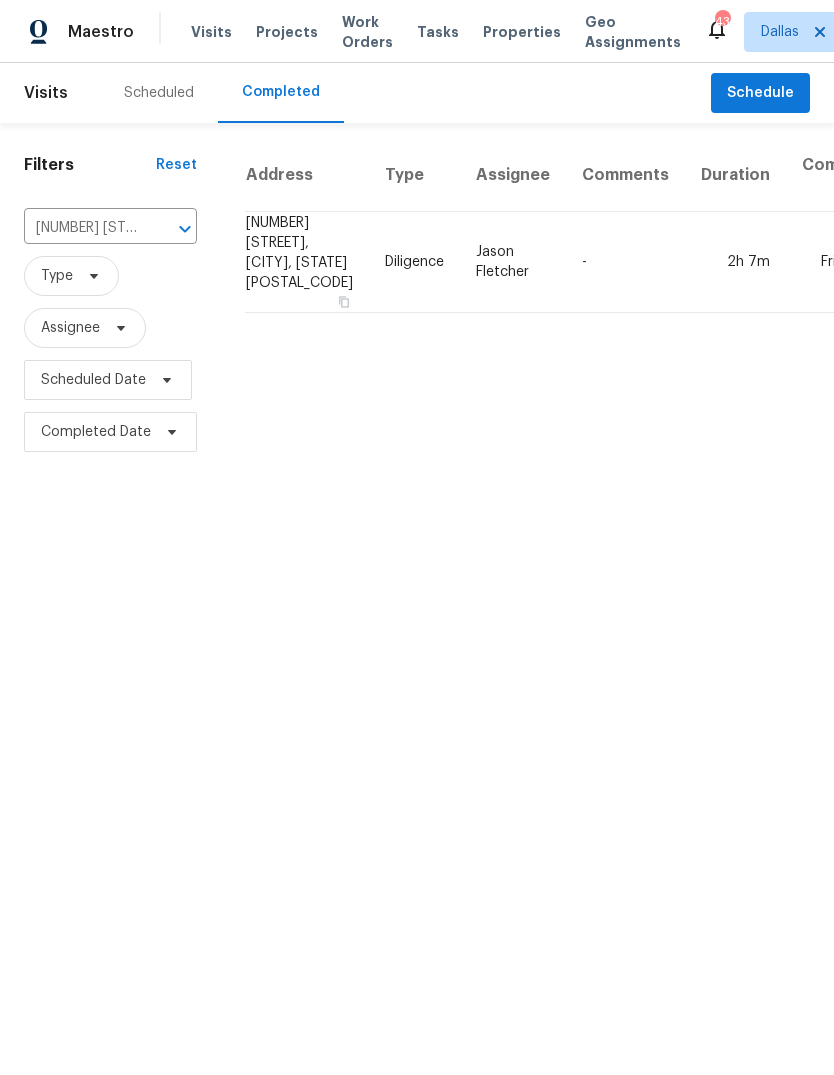 scroll, scrollTop: 0, scrollLeft: 0, axis: both 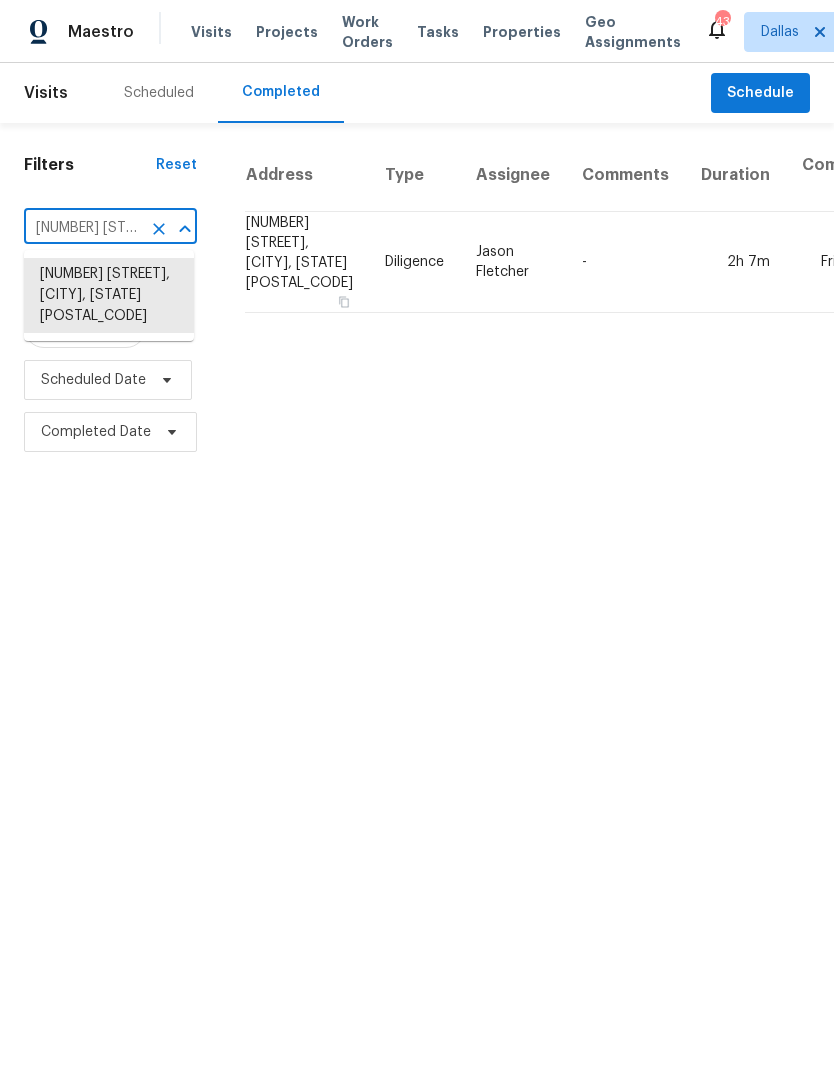 click on "[NUMBER] [STREET], [CITY], [STATE] [POSTAL_CODE]" at bounding box center [82, 228] 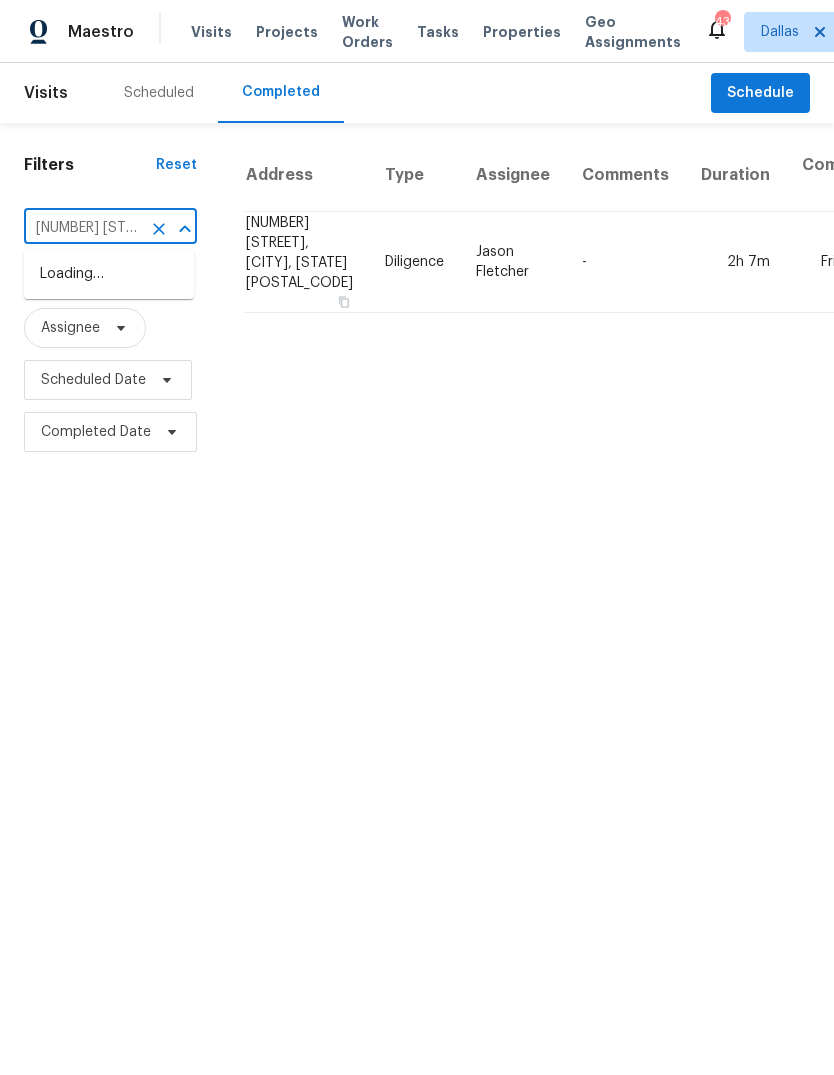 type on "[NUMBER] [STREET] [CITY] [STATE] [POSTAL_CODE]" 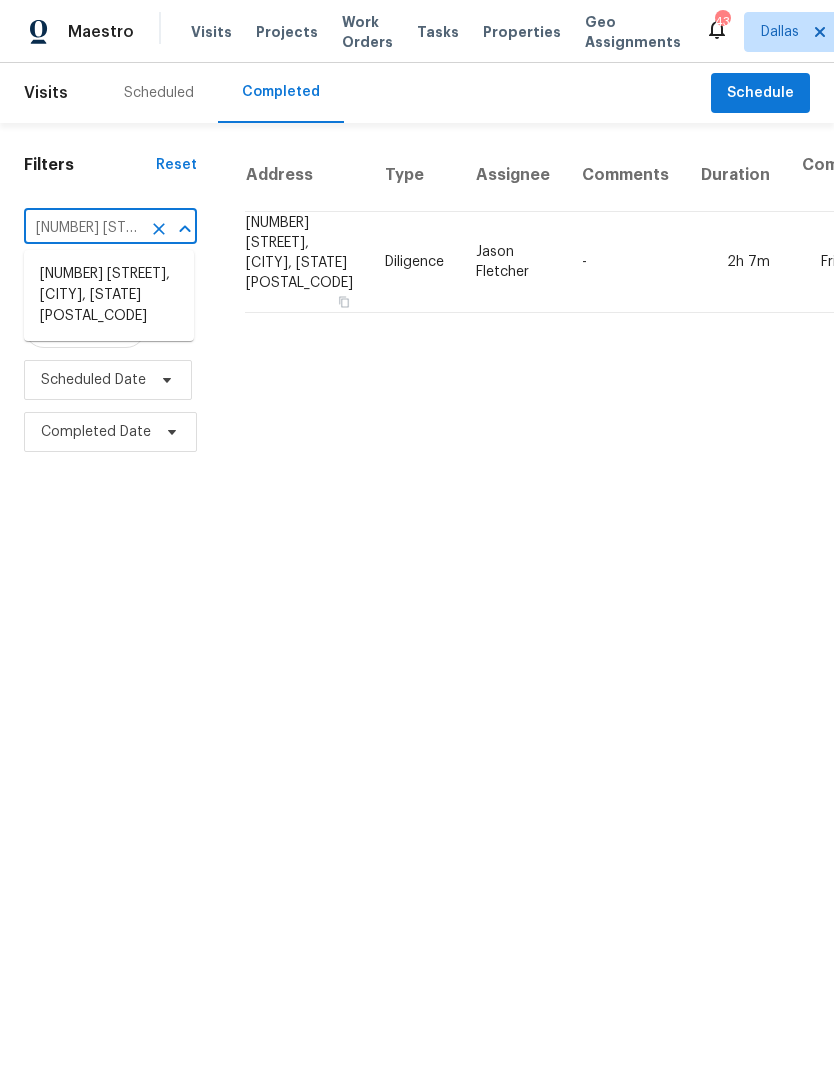 click on "[NUMBER] [STREET], [CITY], [STATE] [POSTAL_CODE]" at bounding box center (109, 295) 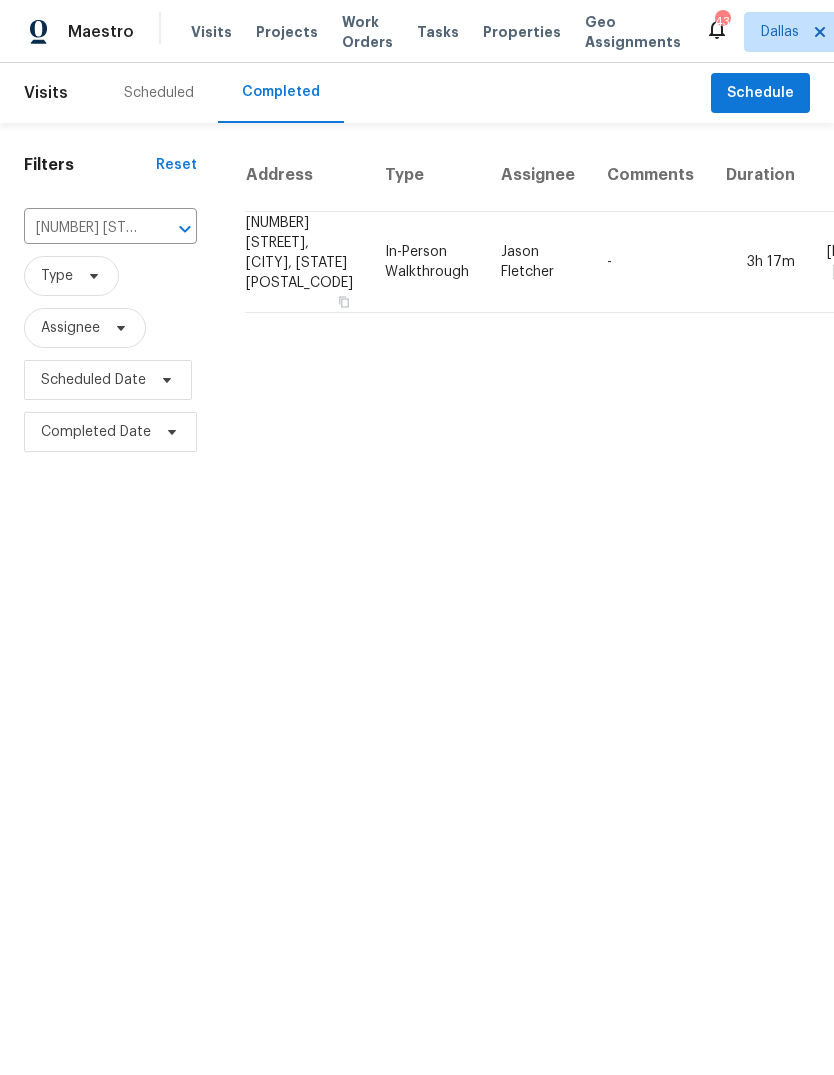 click on "Jason Fletcher" at bounding box center [538, 262] 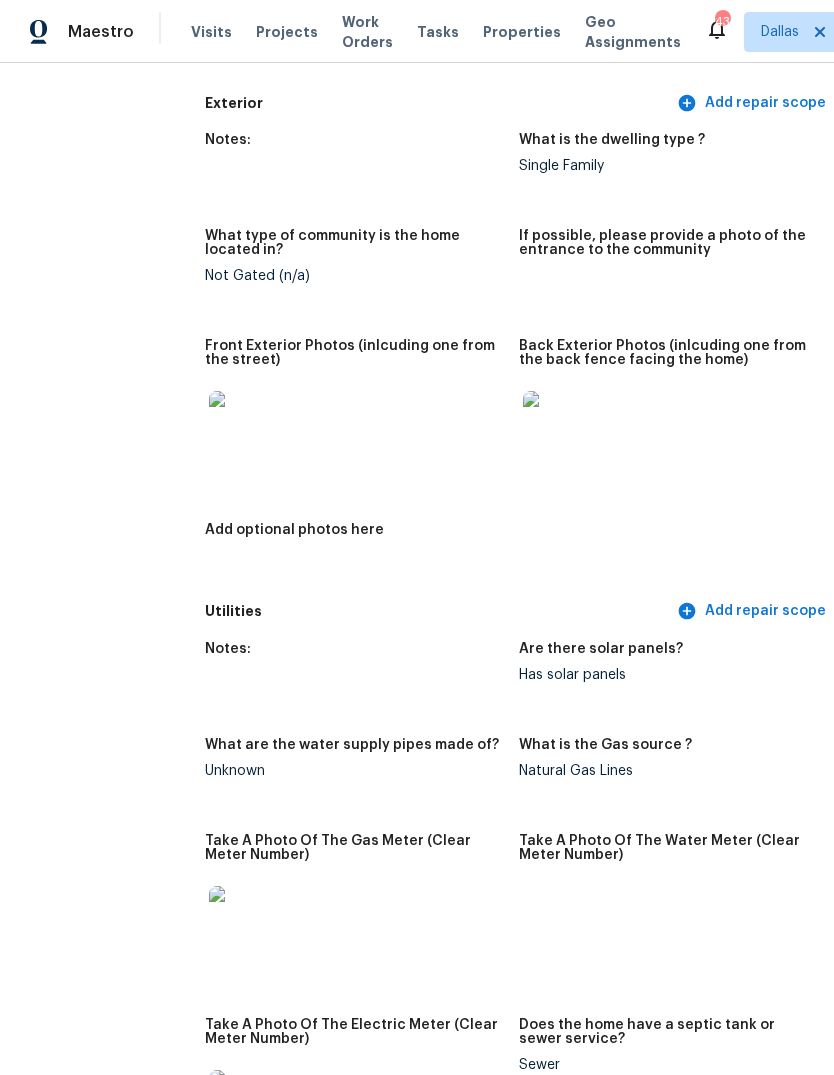 scroll, scrollTop: 825, scrollLeft: 0, axis: vertical 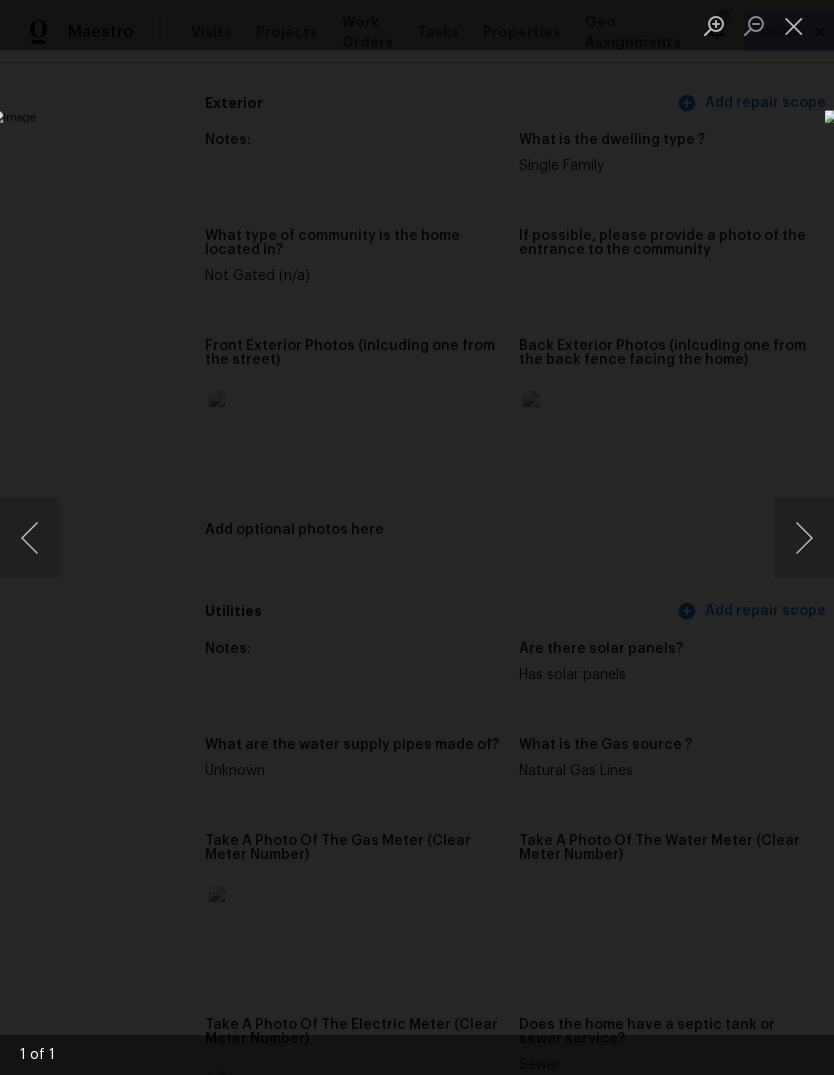 click at bounding box center [794, 25] 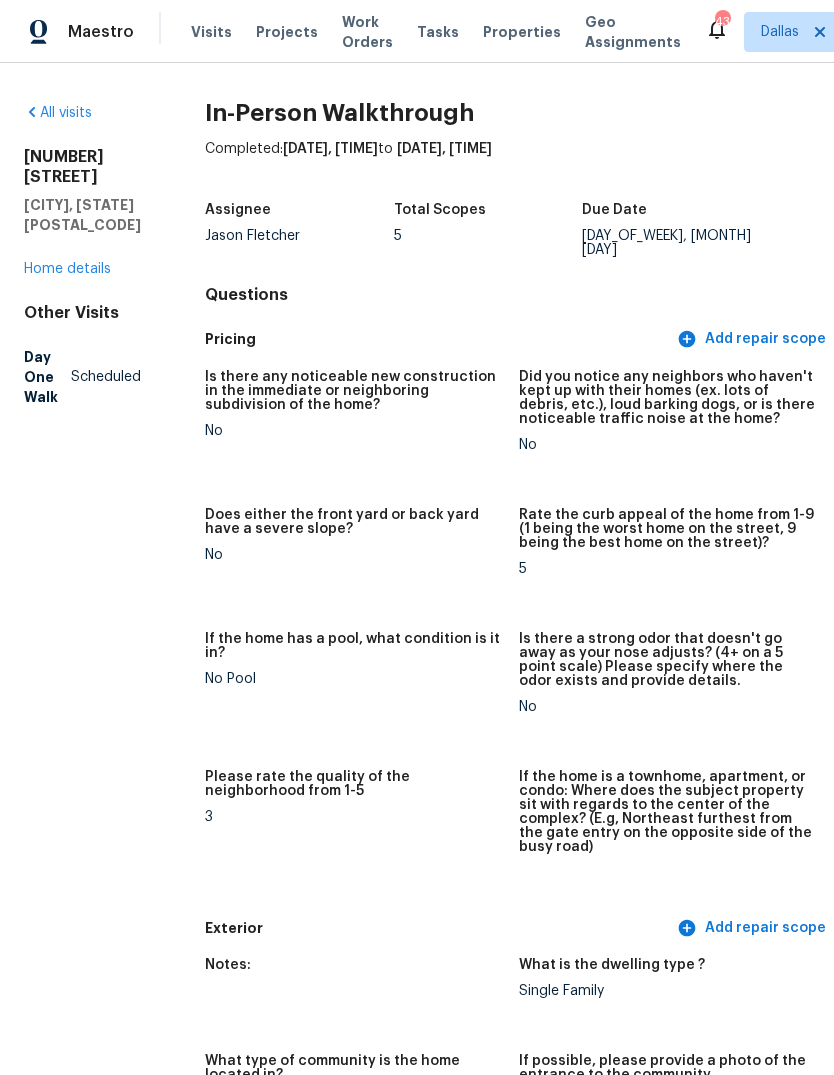 scroll, scrollTop: 0, scrollLeft: 0, axis: both 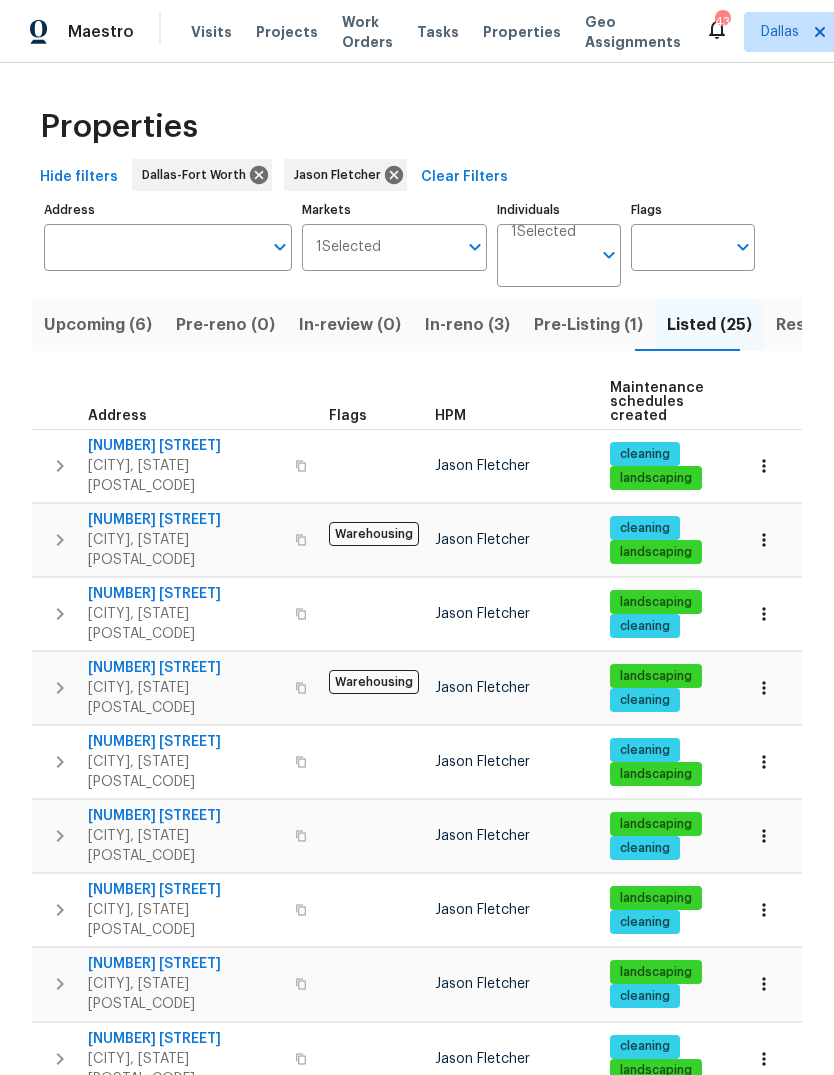 click on "In-reno (3)" at bounding box center (467, 325) 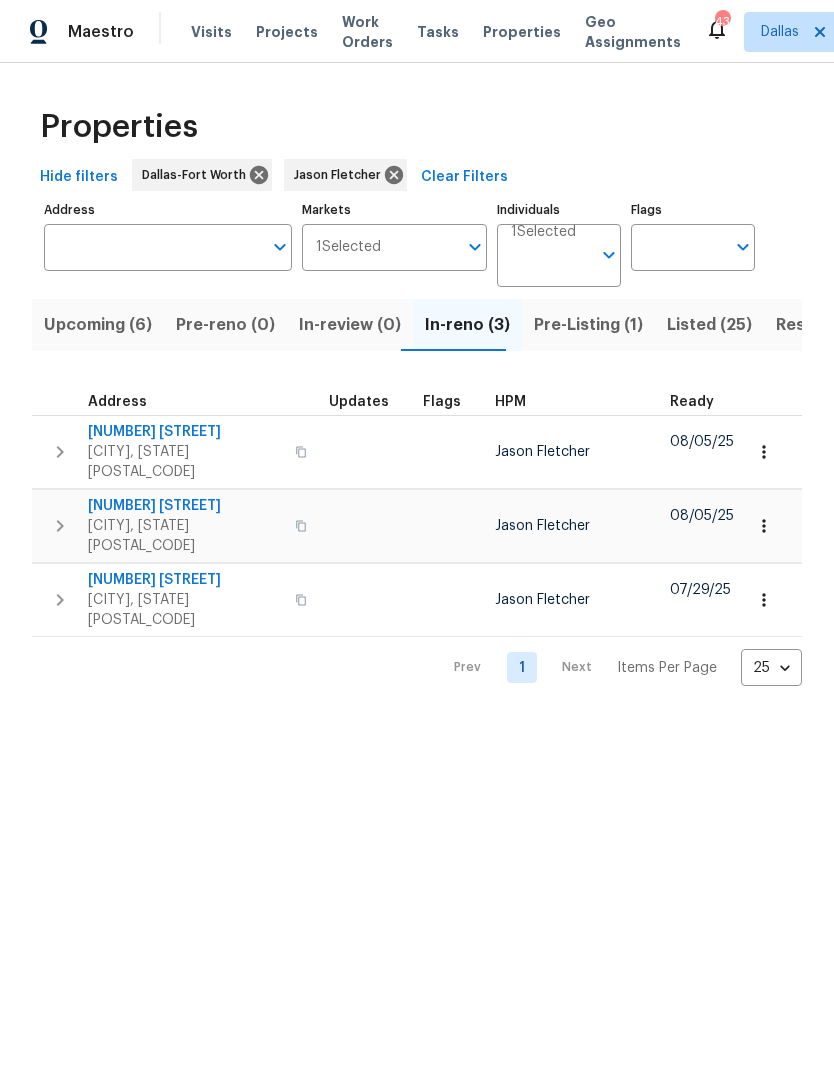 click on "Upcoming (6)" at bounding box center (98, 325) 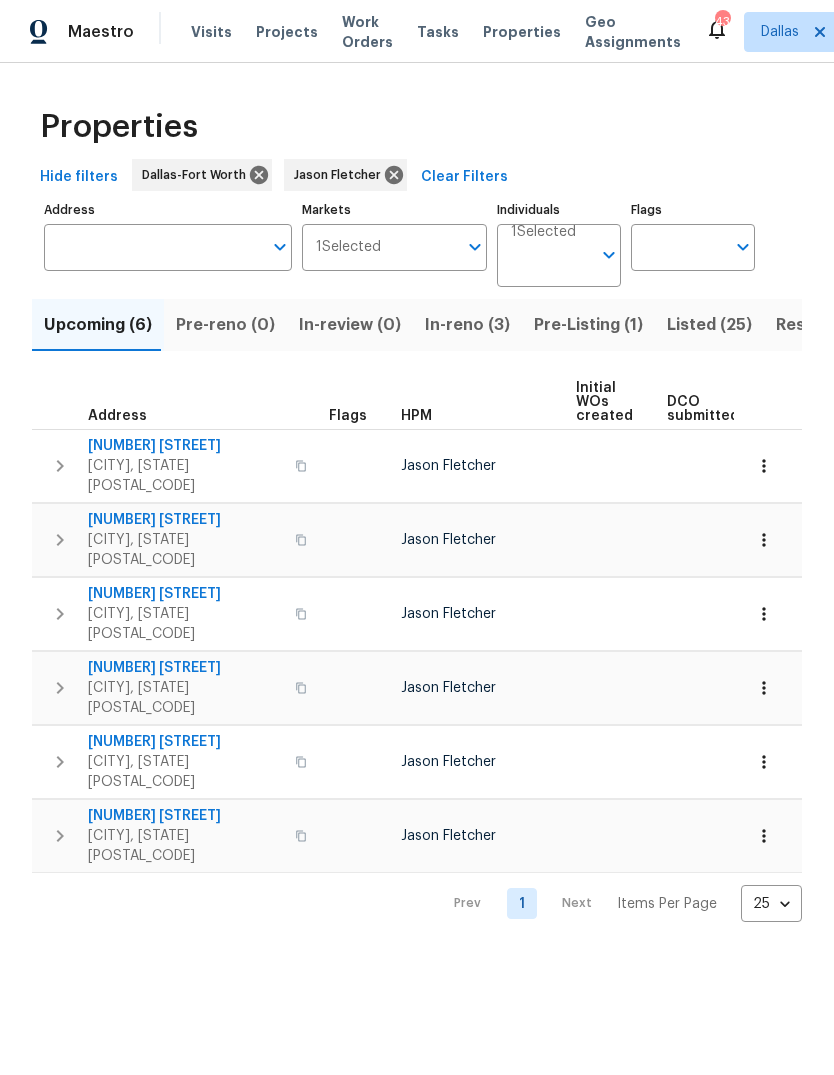scroll, scrollTop: 0, scrollLeft: 0, axis: both 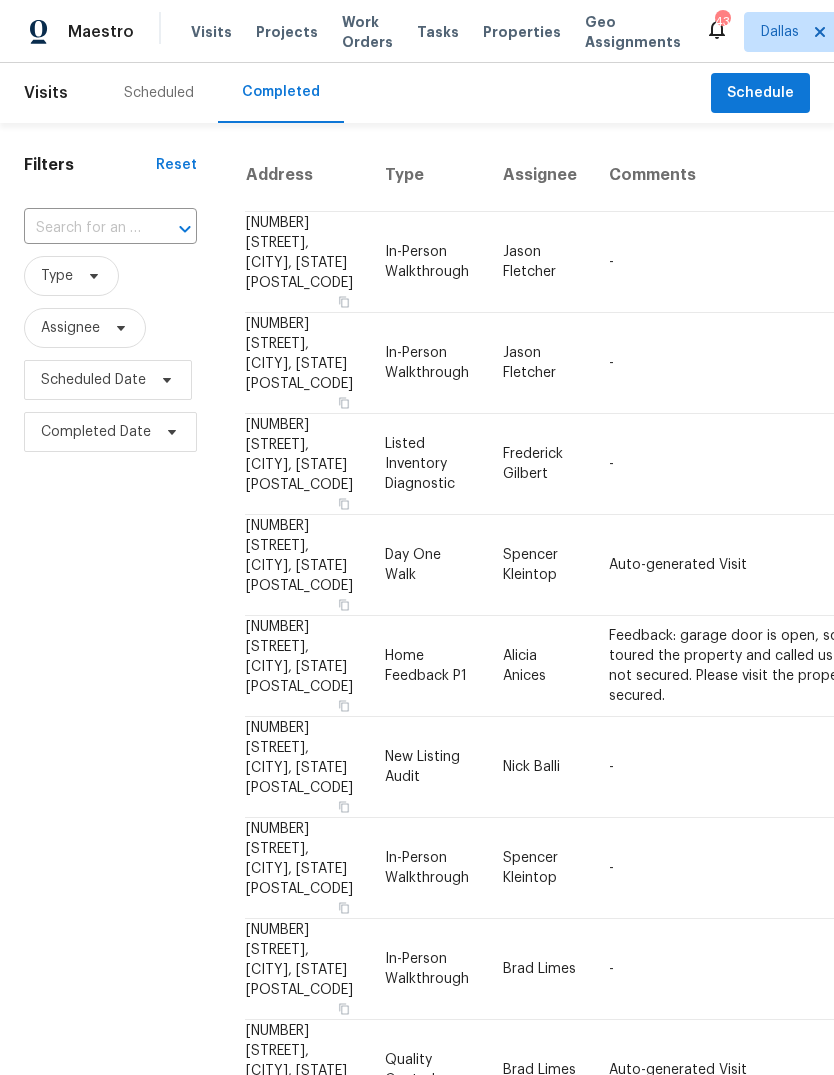 click at bounding box center [82, 228] 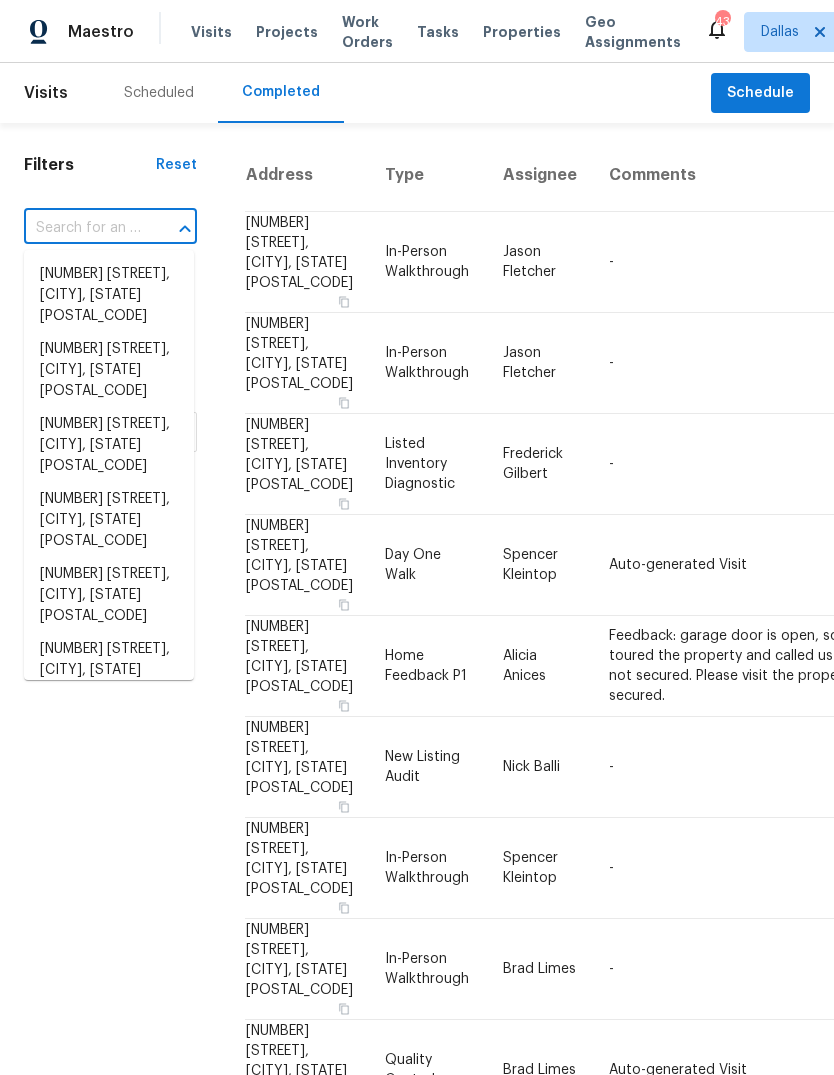 click at bounding box center (82, 228) 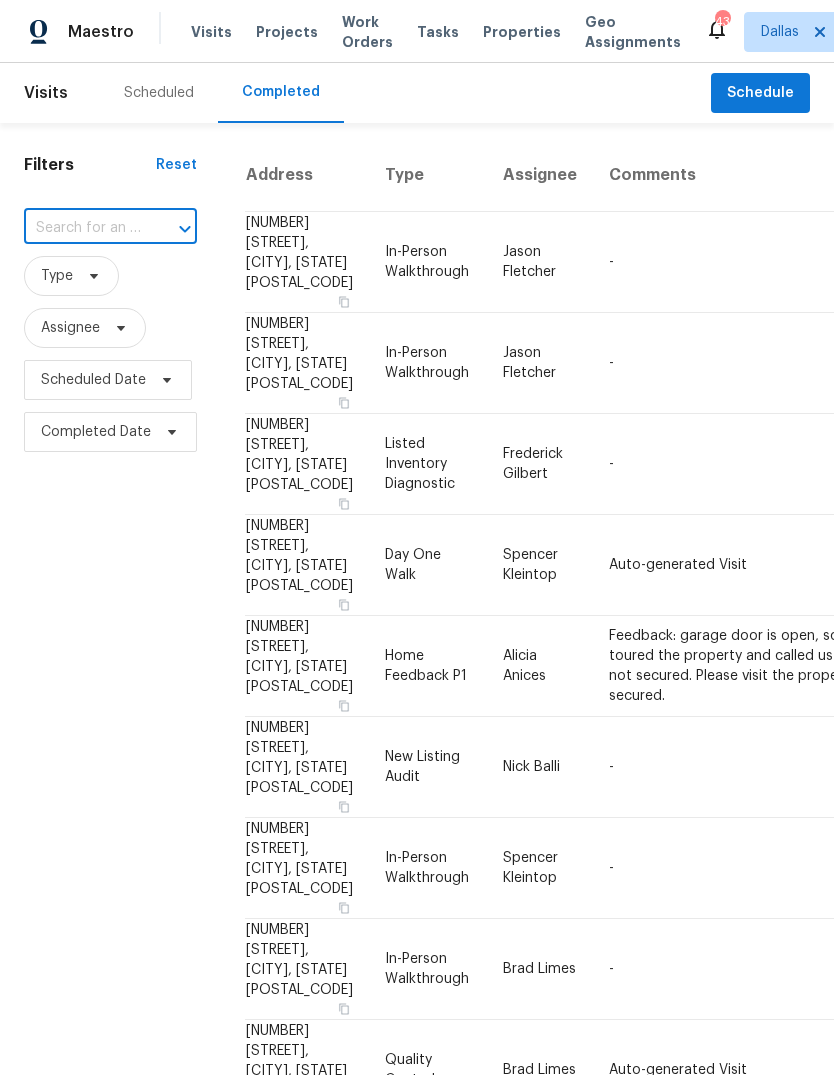 paste on "904 Raenae Dr Burleson TX 76028" 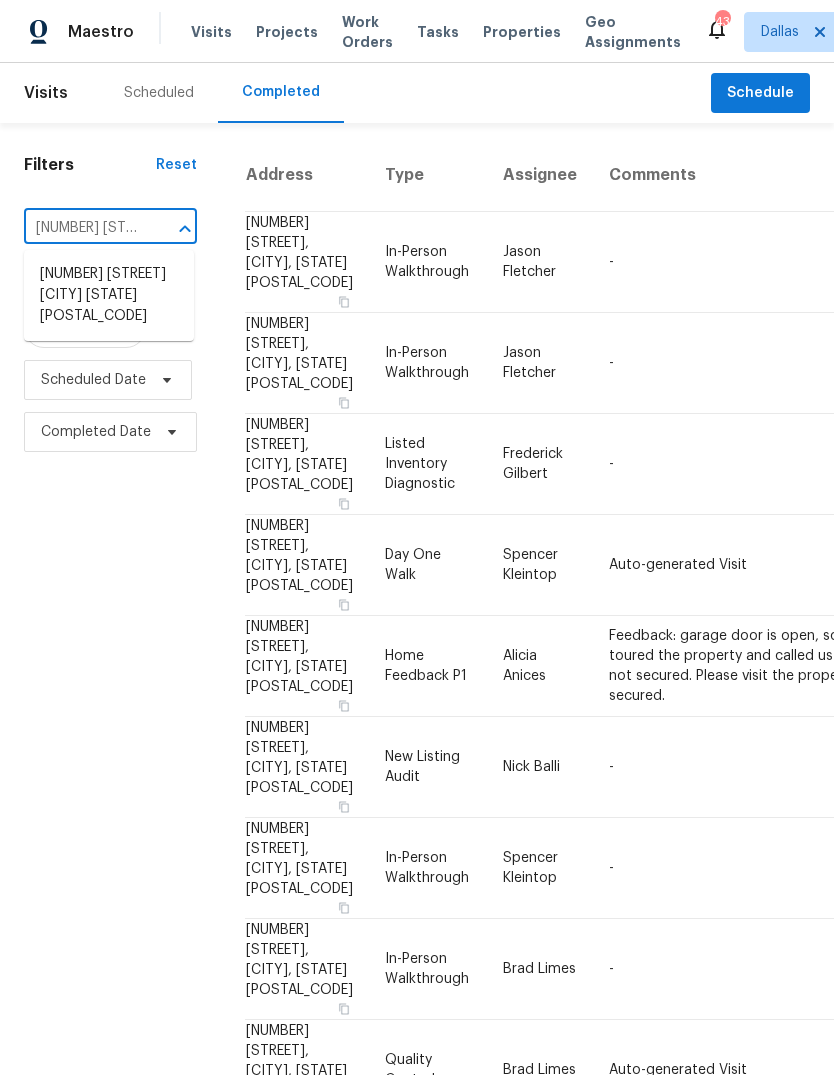 click on "904 Raenae Dr, Burleson, TX 76028" at bounding box center (109, 295) 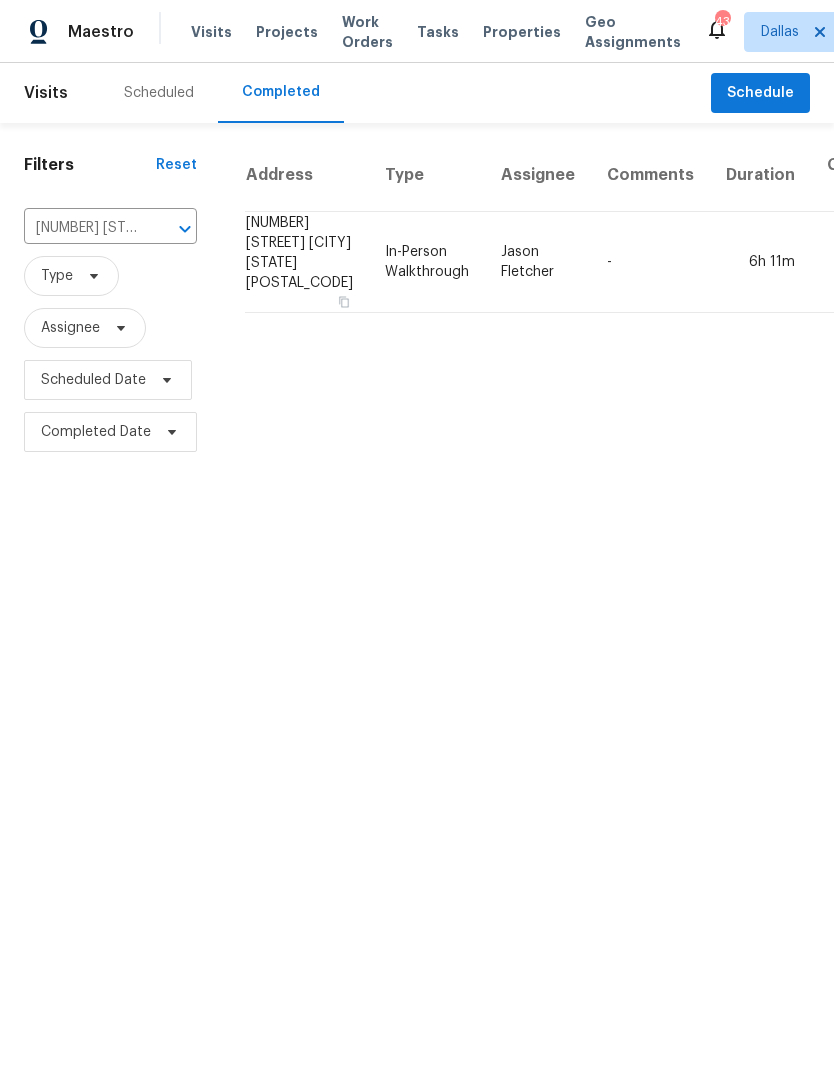 click on "Jason Fletcher" at bounding box center [538, 262] 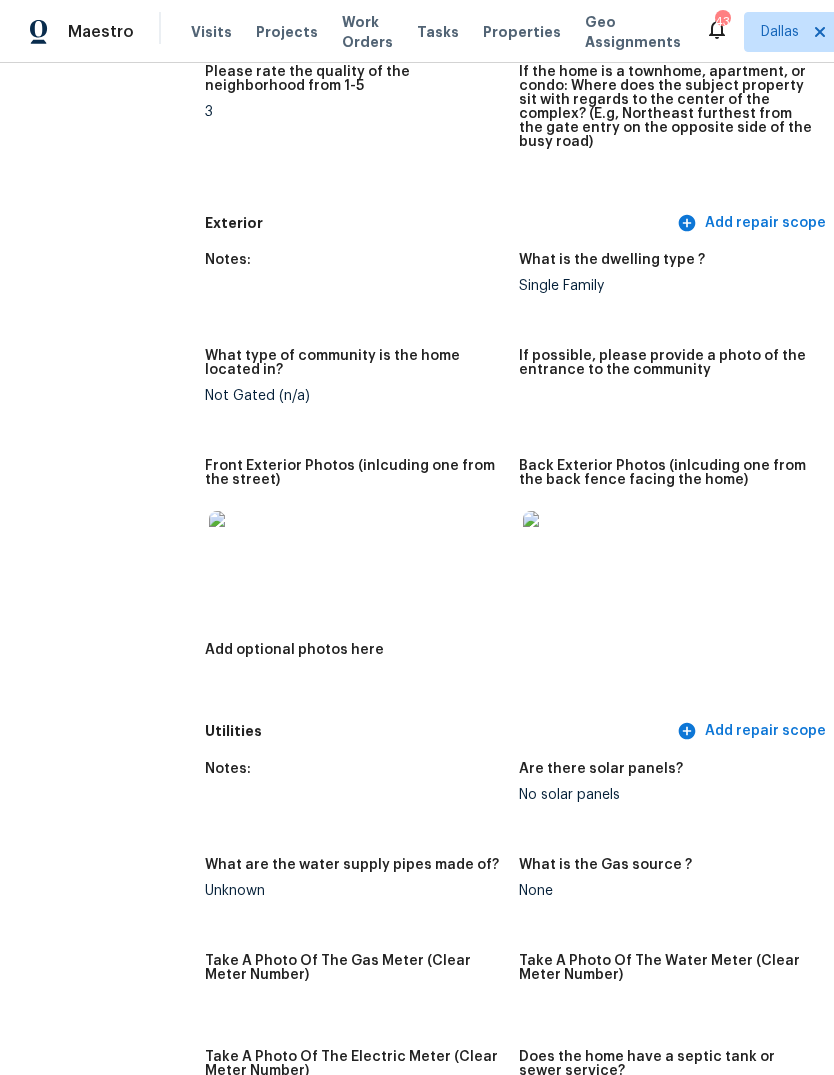 scroll, scrollTop: 691, scrollLeft: 0, axis: vertical 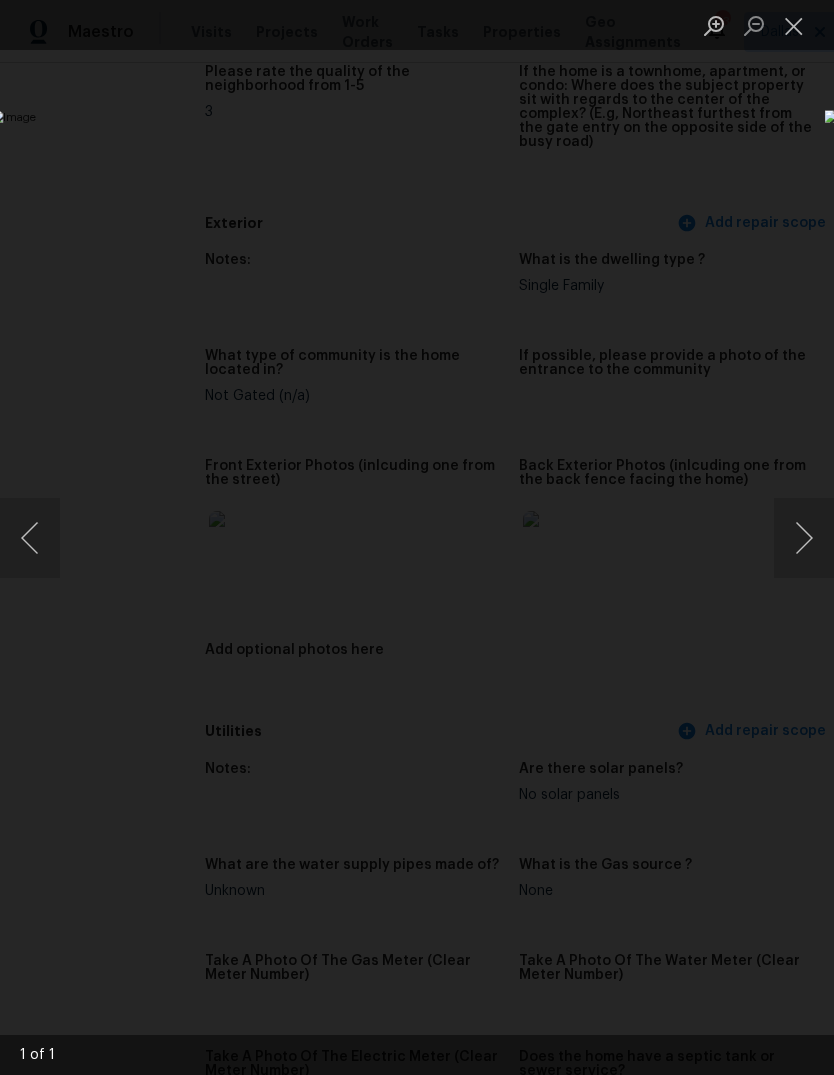 click at bounding box center [794, 25] 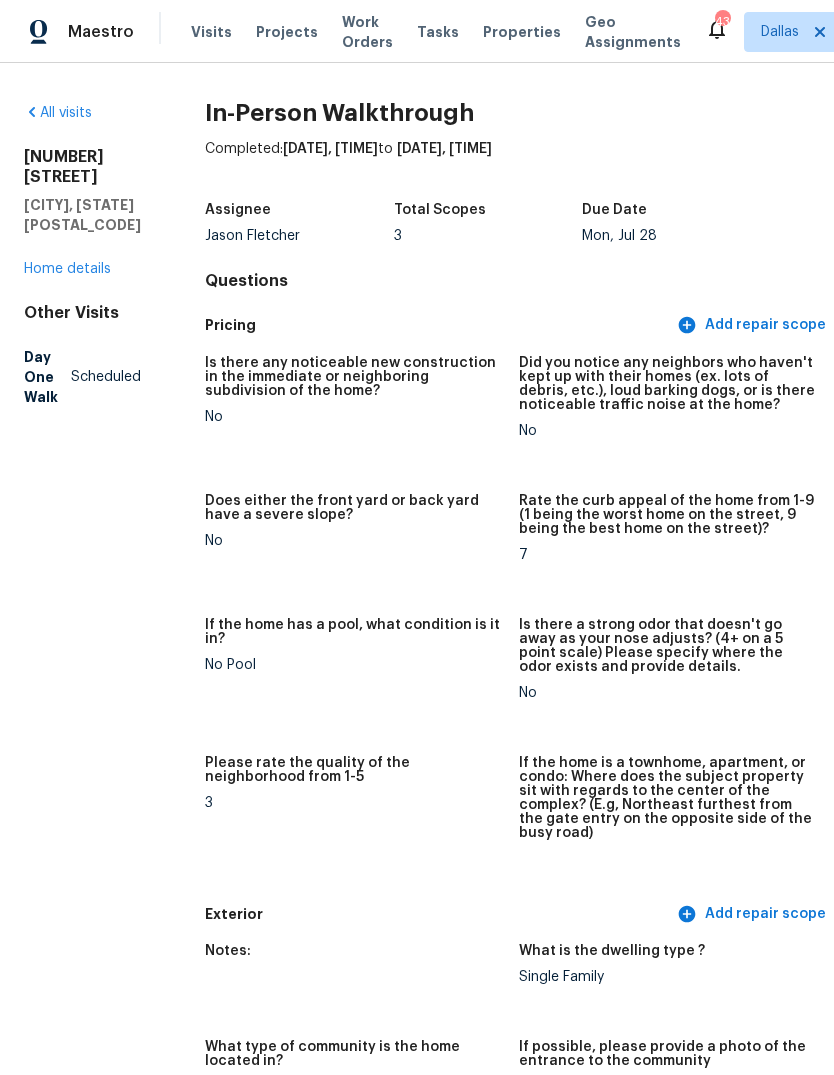 scroll, scrollTop: 0, scrollLeft: 0, axis: both 